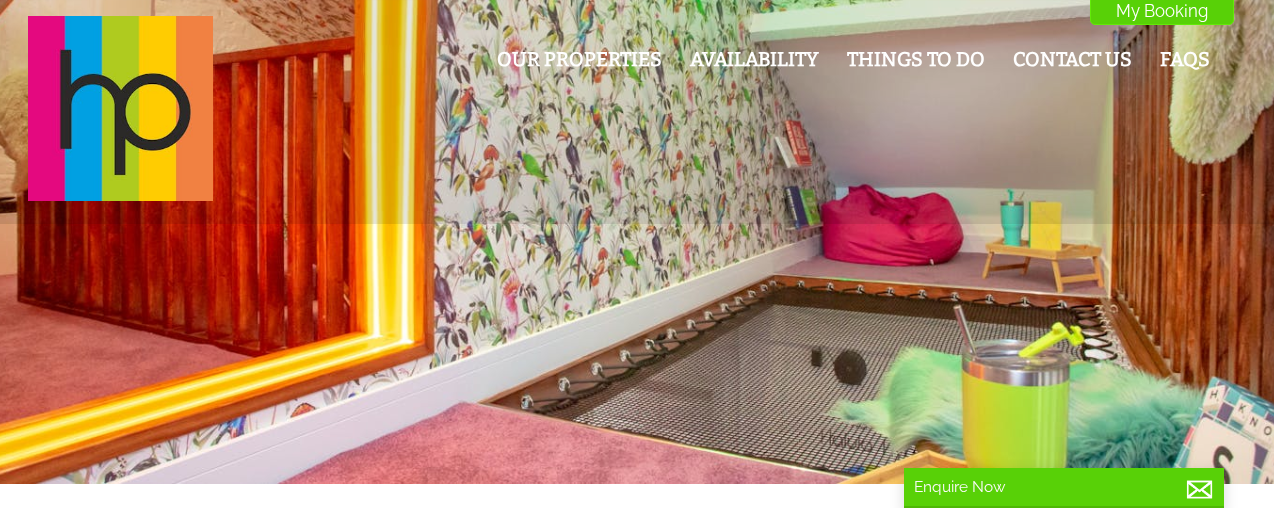 scroll, scrollTop: 0, scrollLeft: 0, axis: both 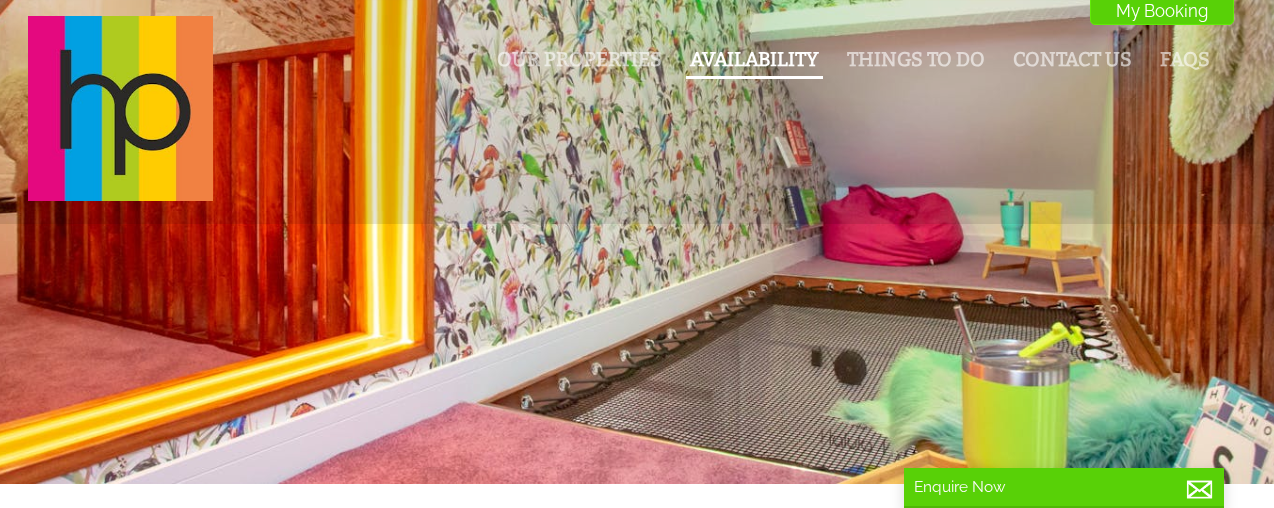 click on "Availability" at bounding box center [754, 59] 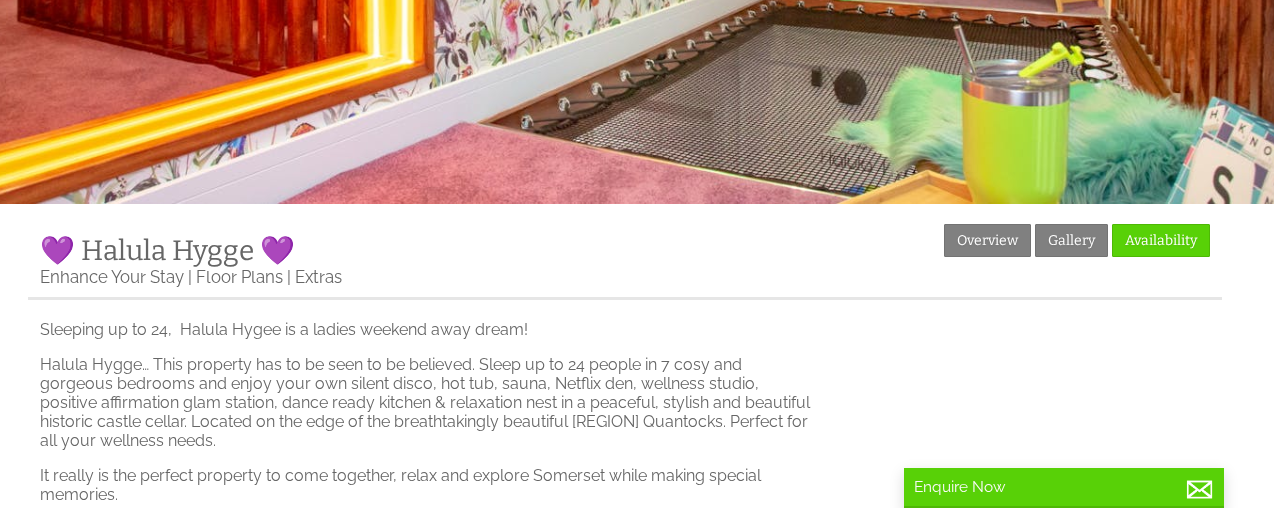 scroll, scrollTop: 378, scrollLeft: 0, axis: vertical 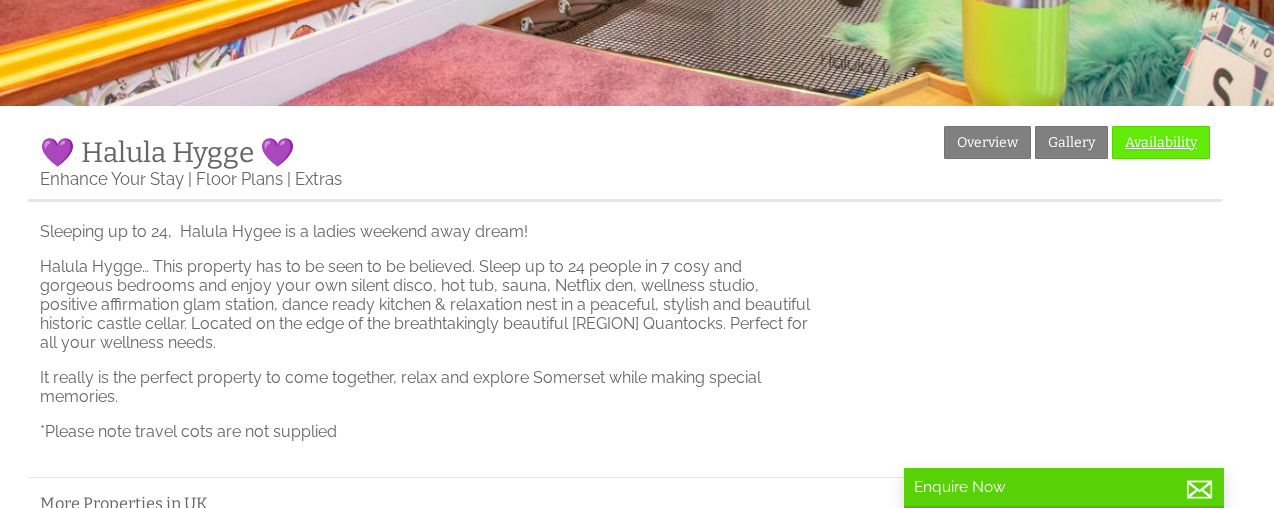 click on "Availability" at bounding box center (1161, 142) 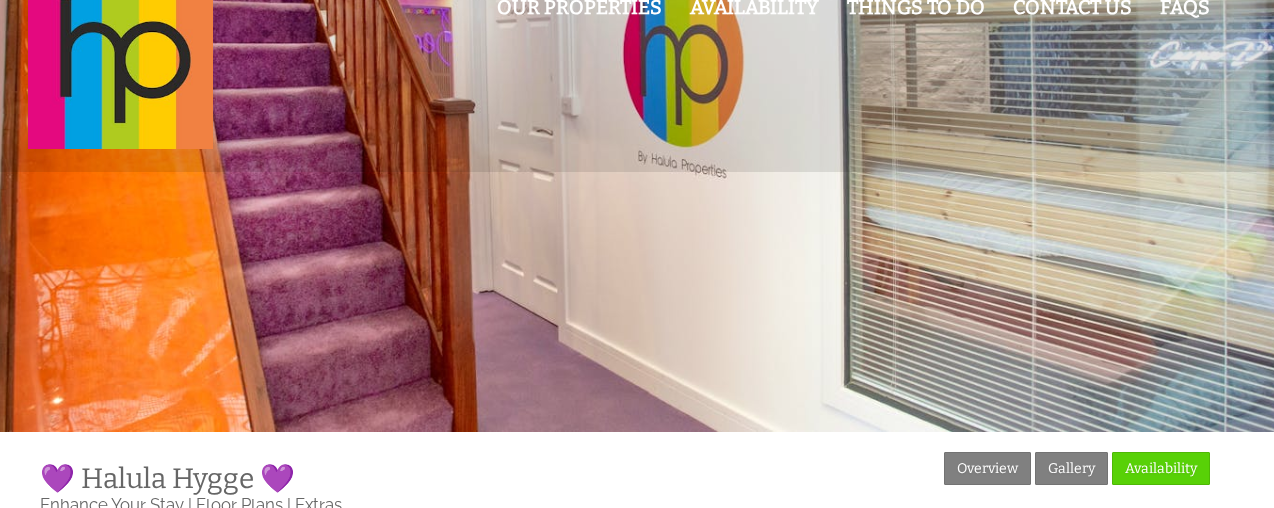 scroll, scrollTop: 0, scrollLeft: 0, axis: both 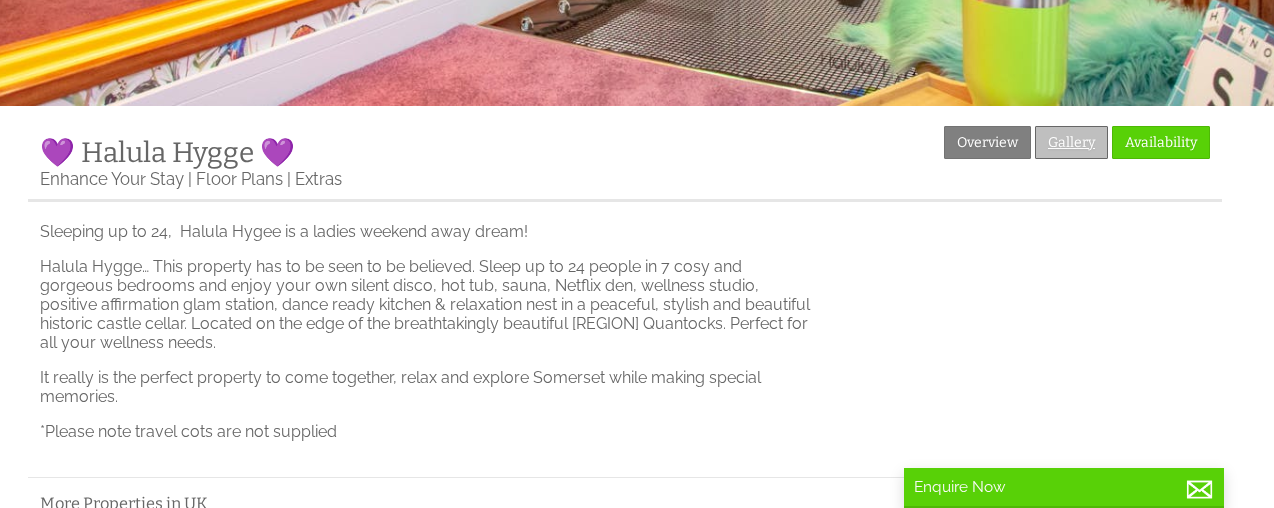 click on "Gallery" at bounding box center (1071, 142) 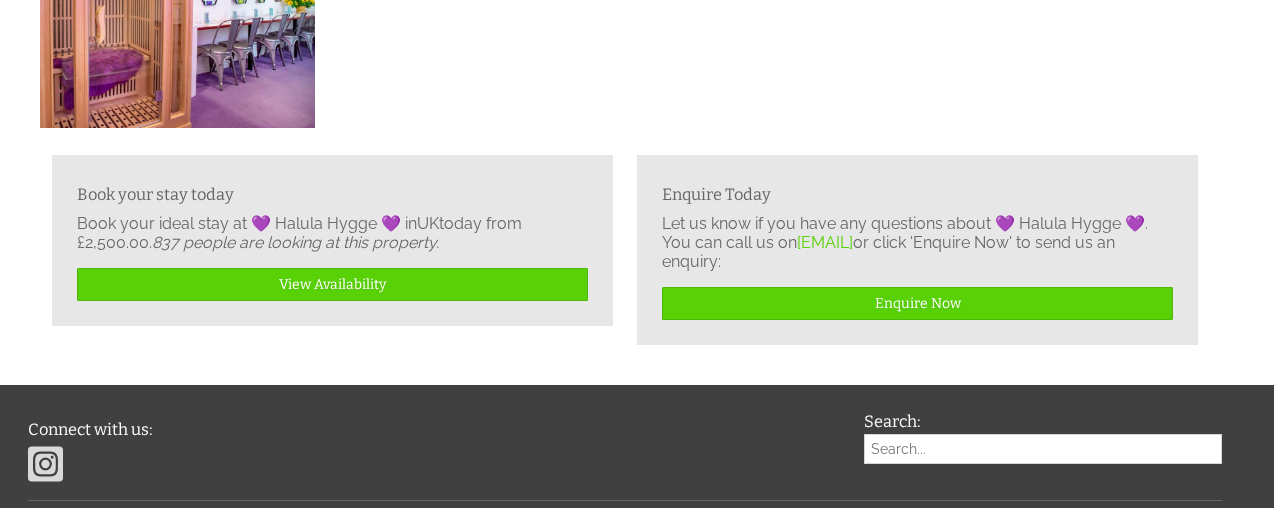 scroll, scrollTop: 2259, scrollLeft: 0, axis: vertical 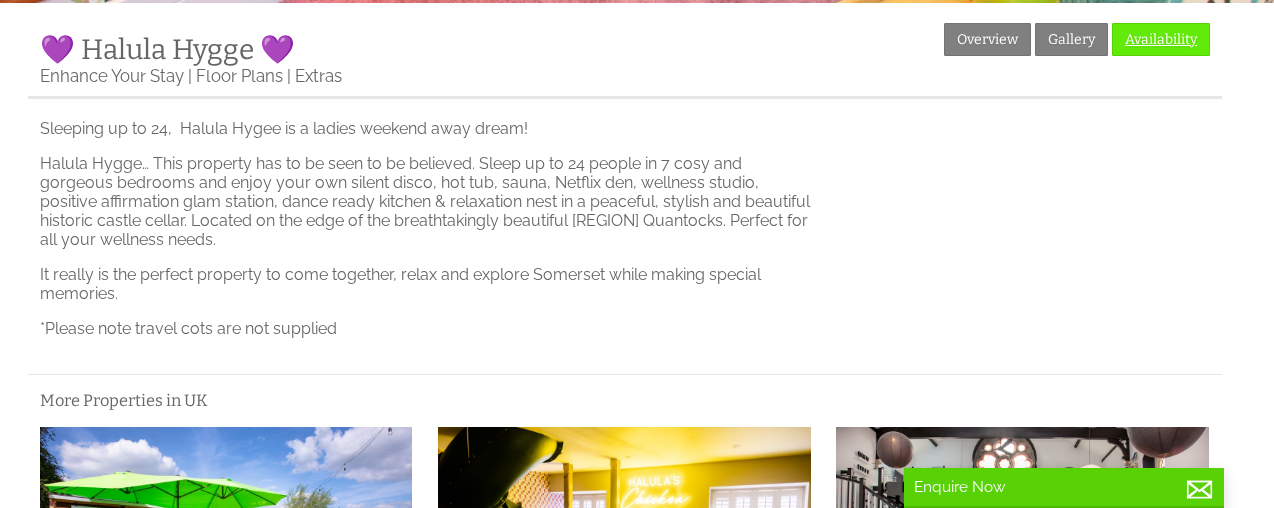 click on "Availability" at bounding box center (1161, 39) 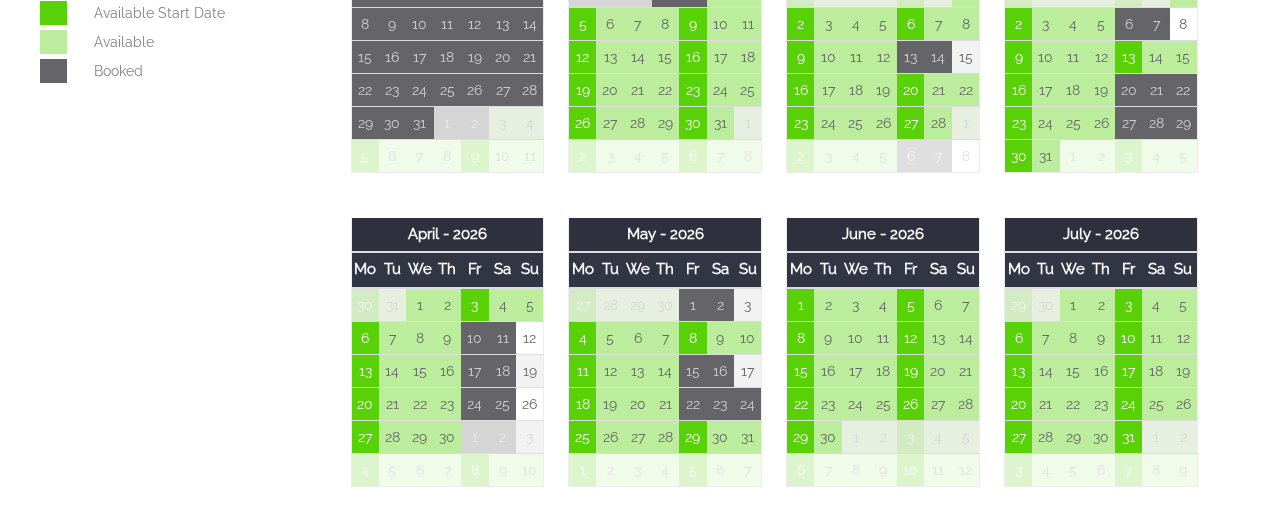 scroll, scrollTop: 886, scrollLeft: 0, axis: vertical 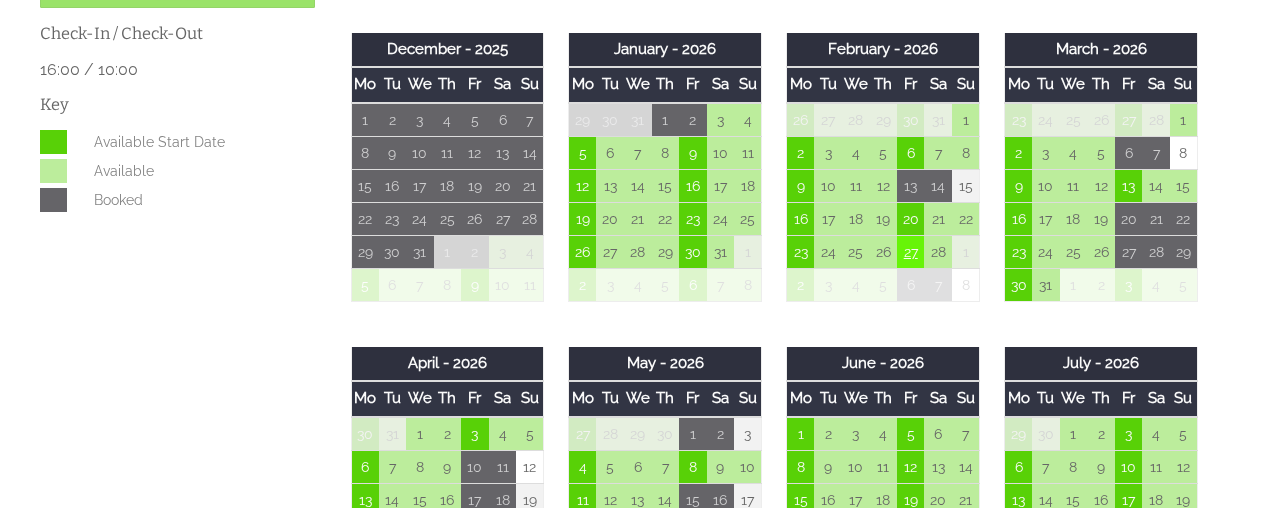 click on "27" at bounding box center (911, 251) 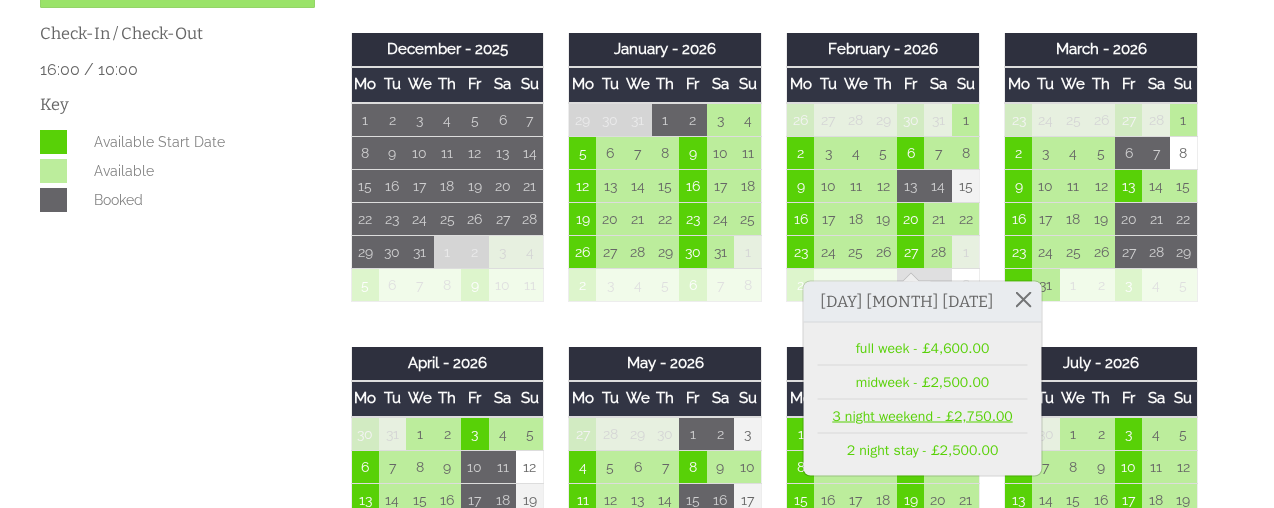 click on "3 night weekend  - £2,750.00" at bounding box center (923, 416) 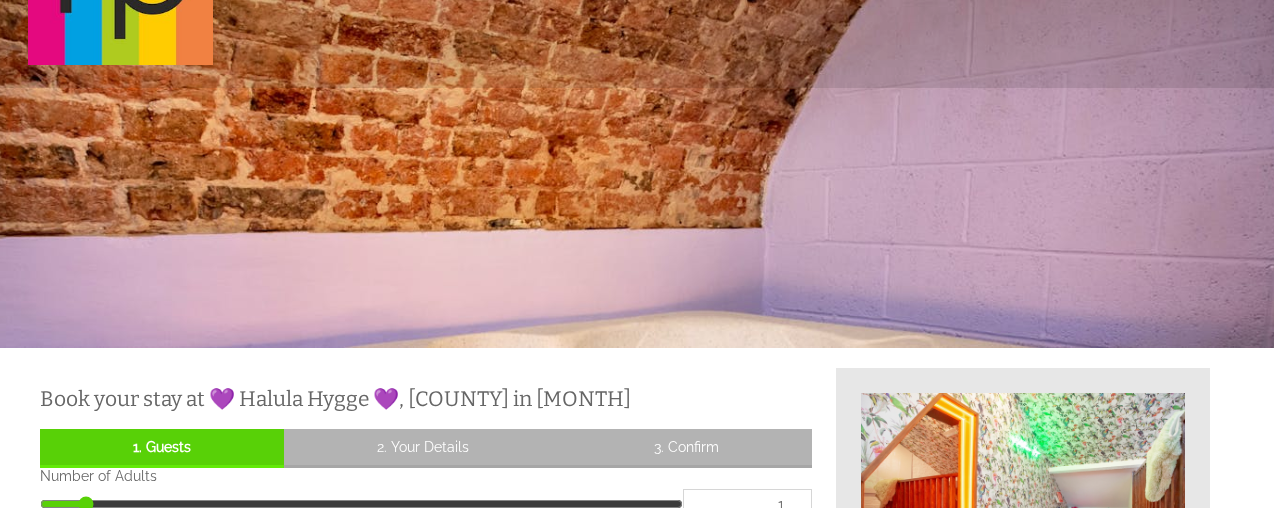 scroll, scrollTop: 0, scrollLeft: 0, axis: both 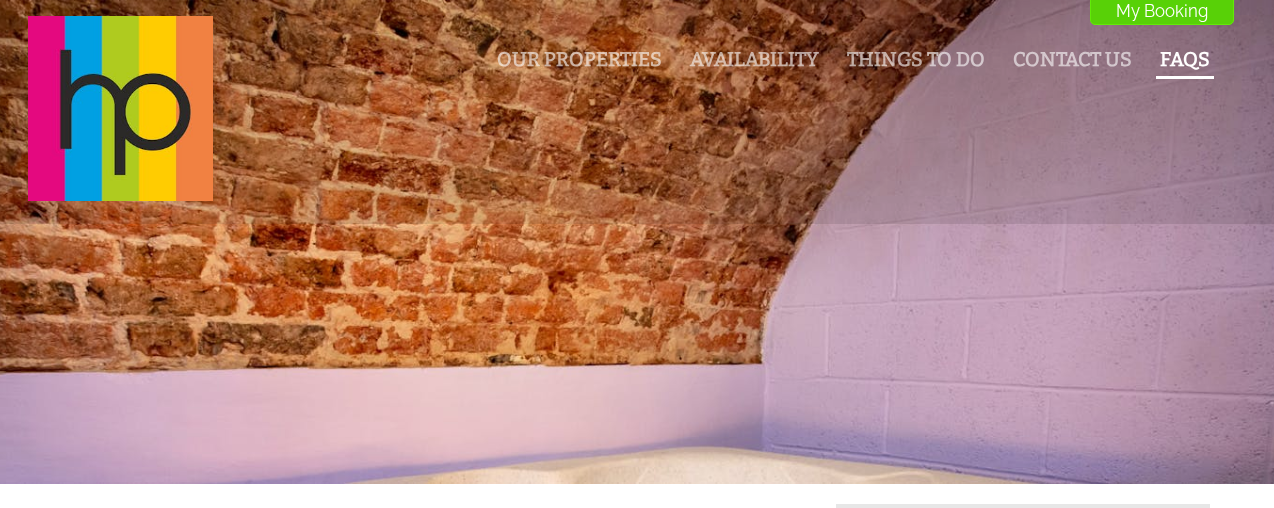 click on "FAQs" at bounding box center [1185, 59] 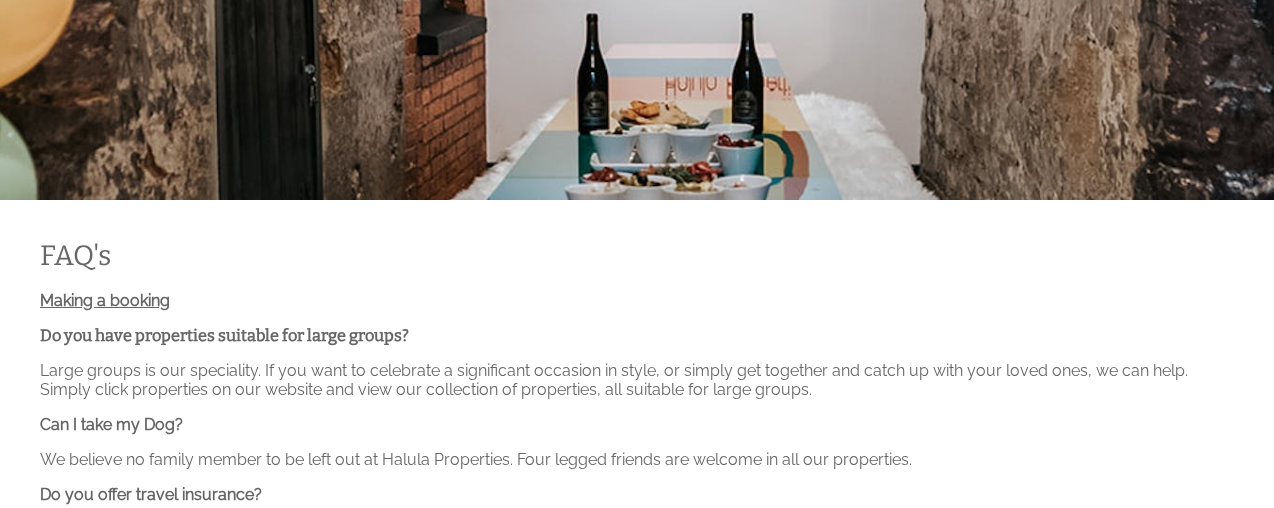 scroll, scrollTop: 0, scrollLeft: 0, axis: both 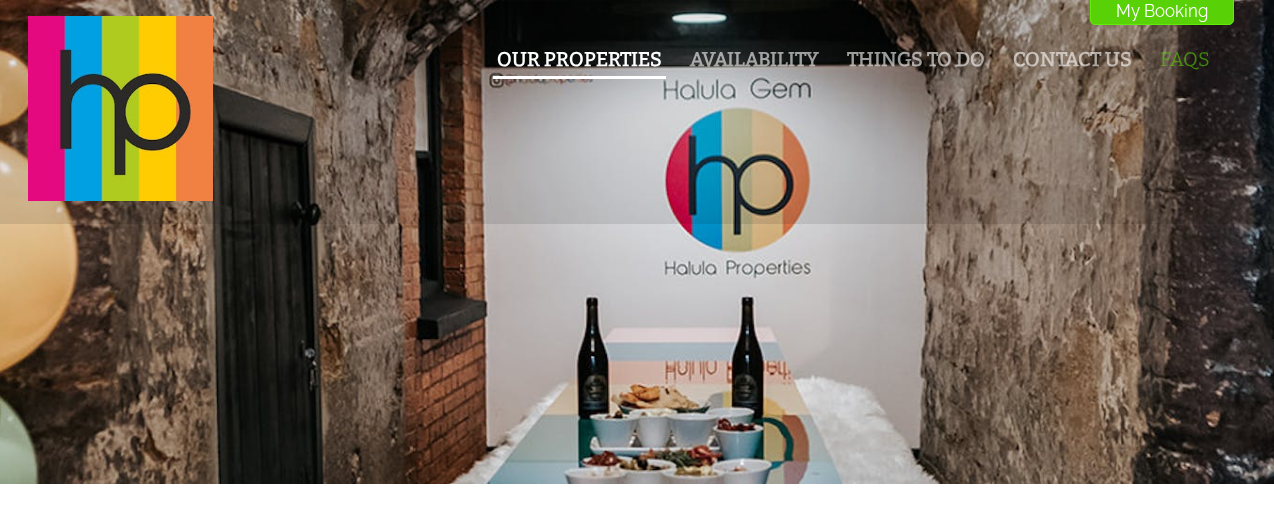 click on "Our Properties" at bounding box center [579, 59] 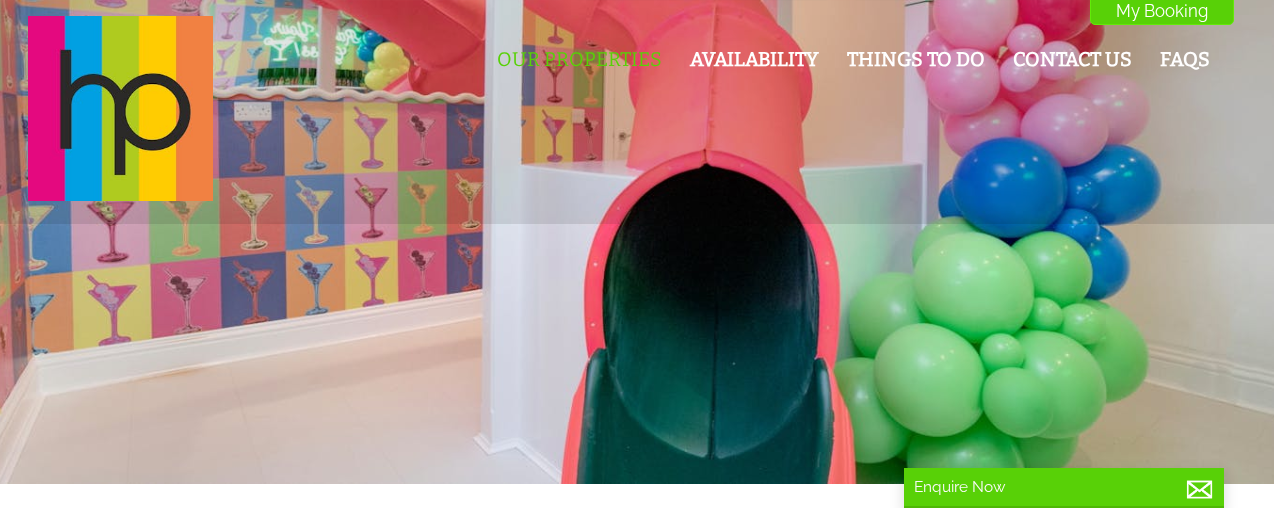 scroll, scrollTop: 0, scrollLeft: 18, axis: horizontal 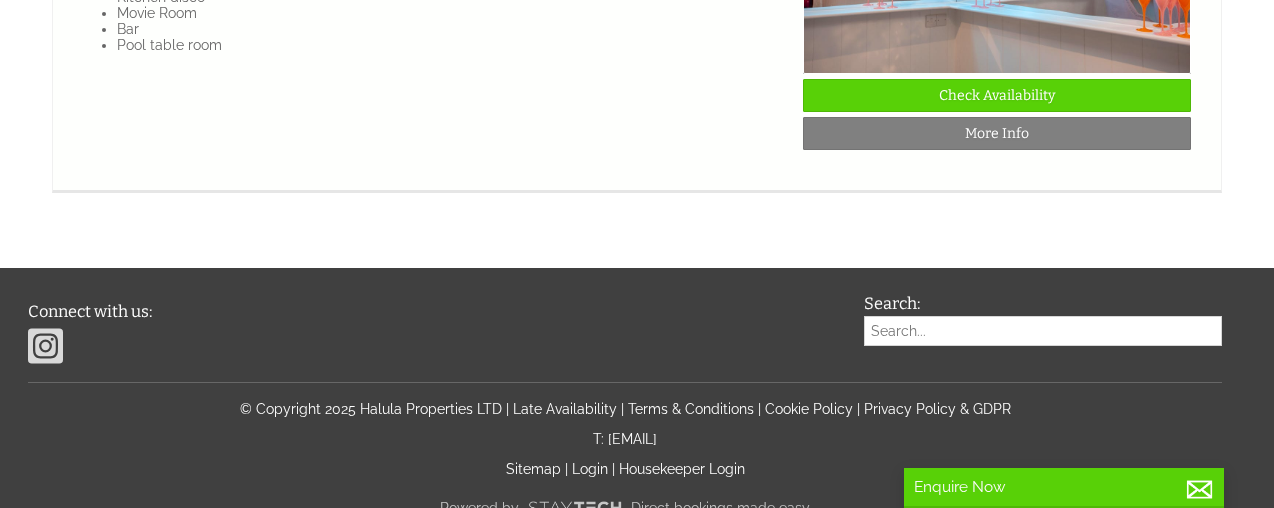 click on "Properties
Our Properties
🌈 Halula Oasis 🌈
Check Availability
More Info
🌈 Halula Oasis 🌈
Sleeps 23 (24 if using sofa bed) 💤
Pool house with bar & snug 🍷" at bounding box center [637, -1466] 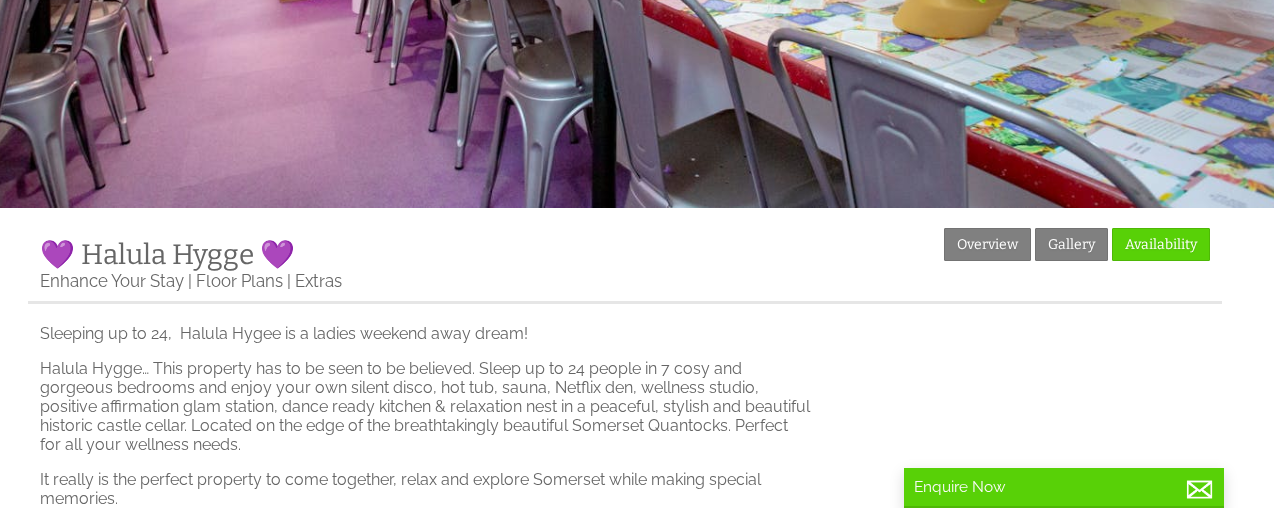 scroll, scrollTop: 365, scrollLeft: 0, axis: vertical 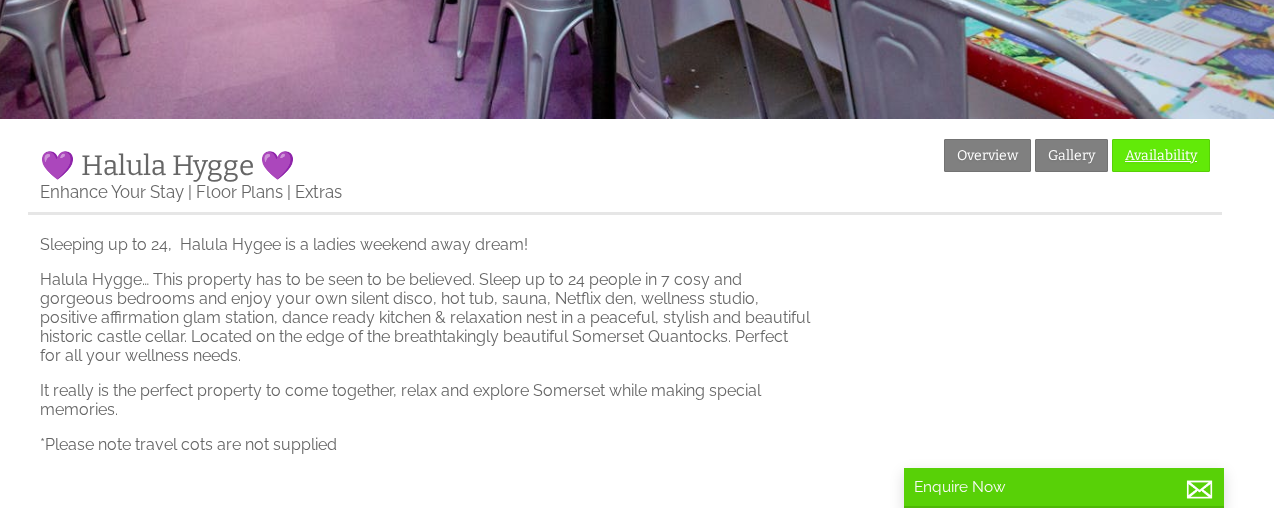 click on "Availability" at bounding box center (1161, 155) 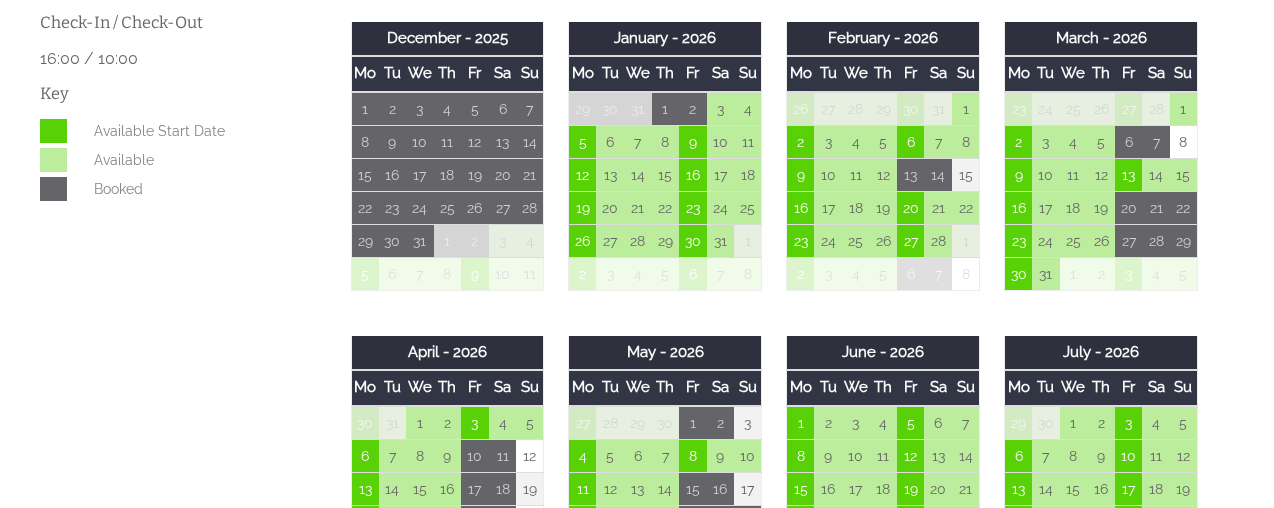 scroll, scrollTop: 901, scrollLeft: 0, axis: vertical 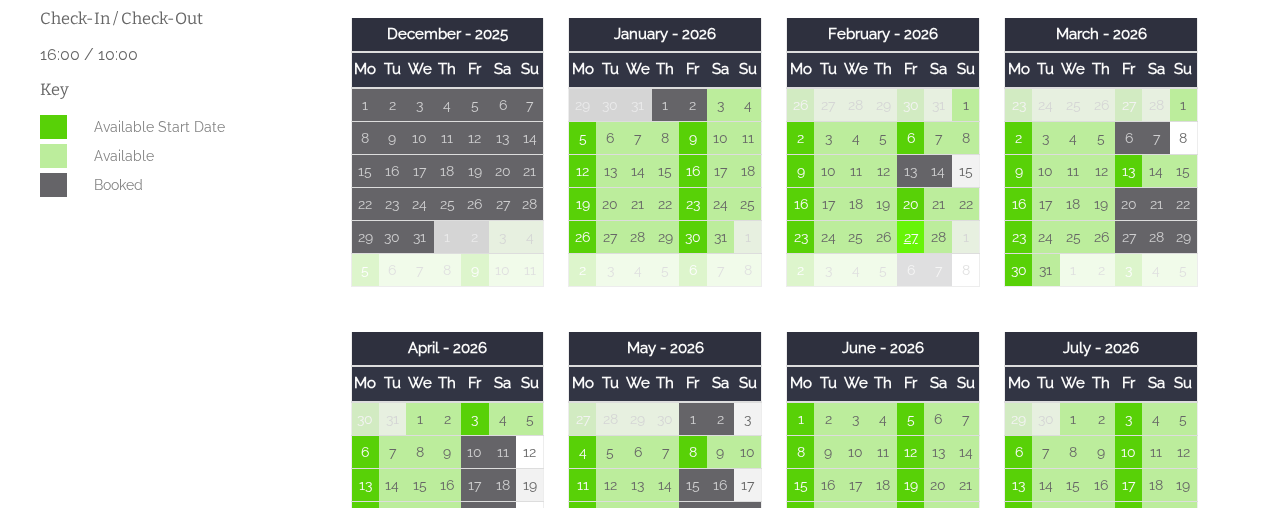 click on "27" at bounding box center [911, 236] 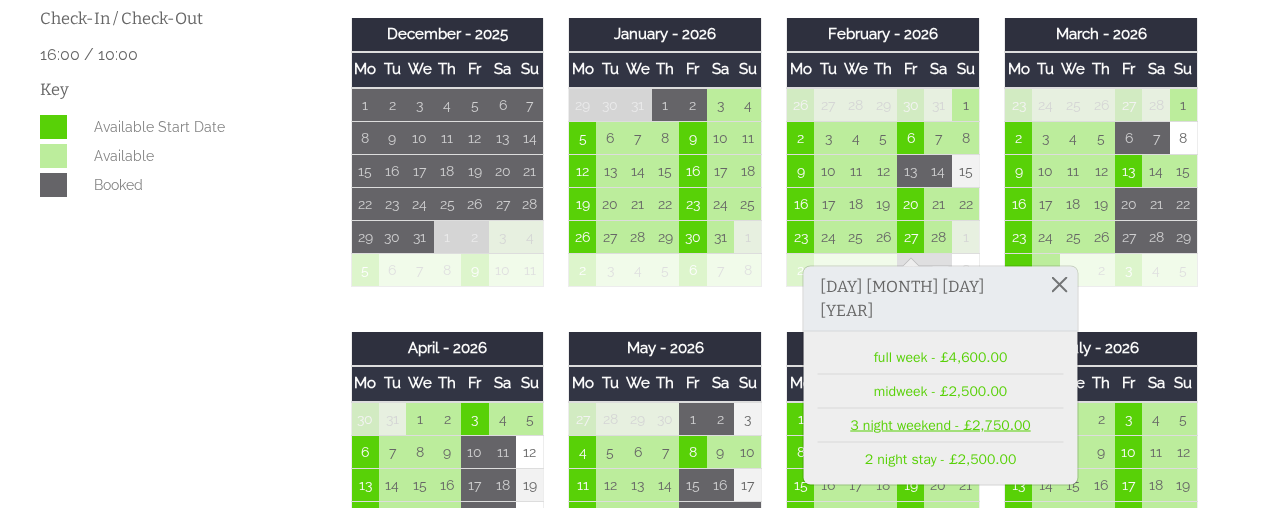 click on "3 night weekend  - £2,750.00" at bounding box center [941, 425] 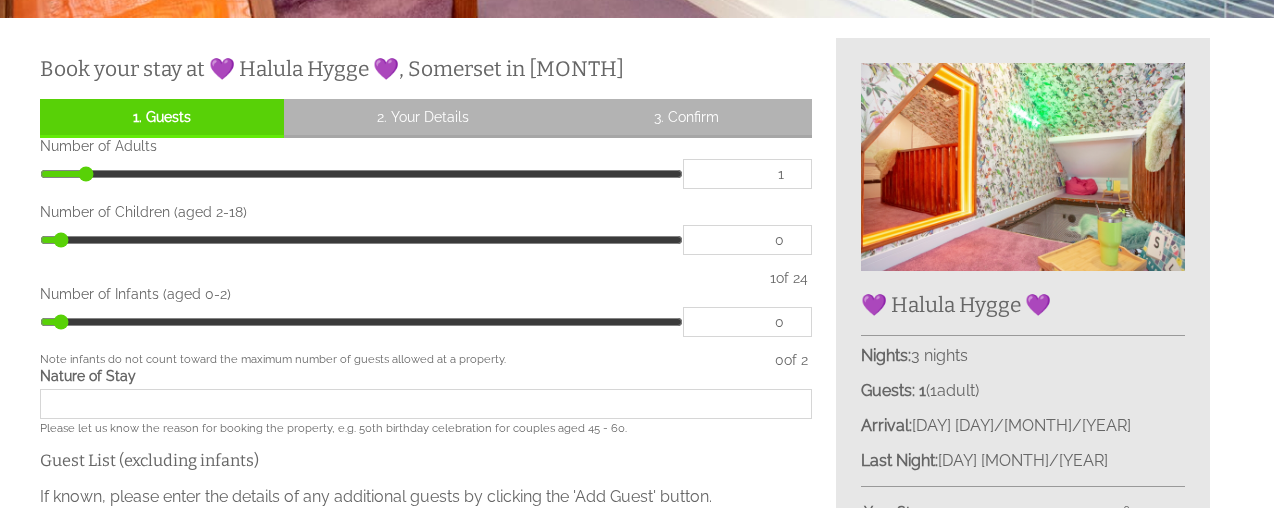 scroll, scrollTop: 464, scrollLeft: 0, axis: vertical 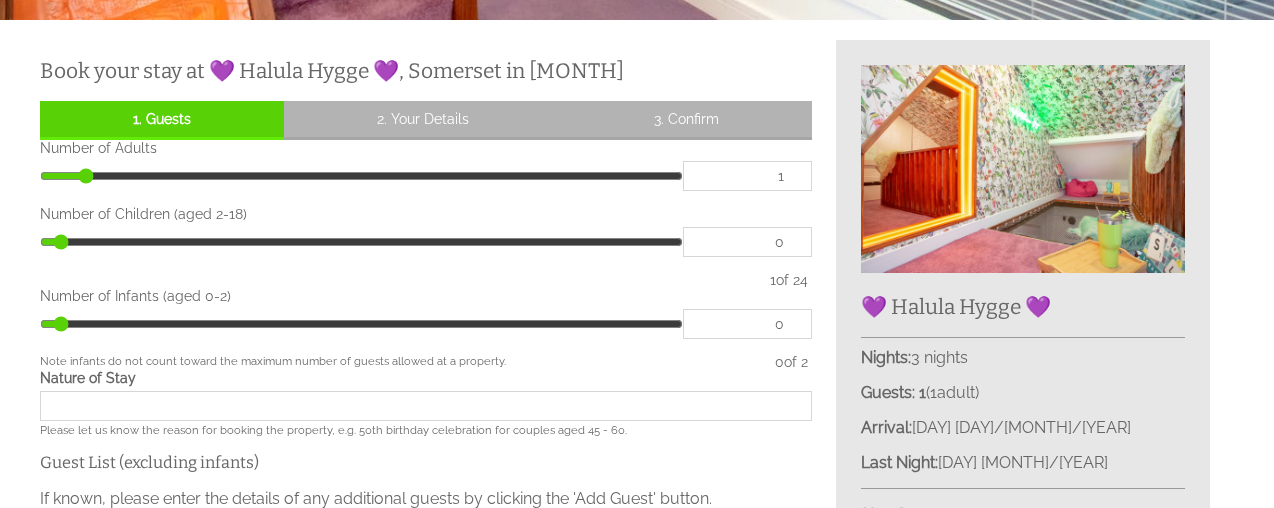 type on "2" 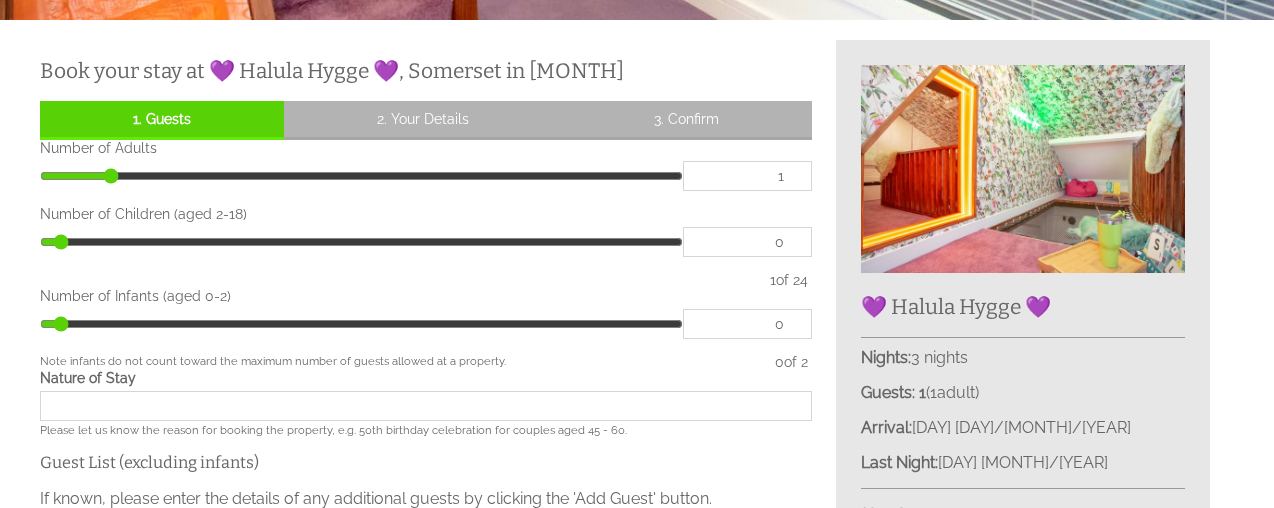 type on "2" 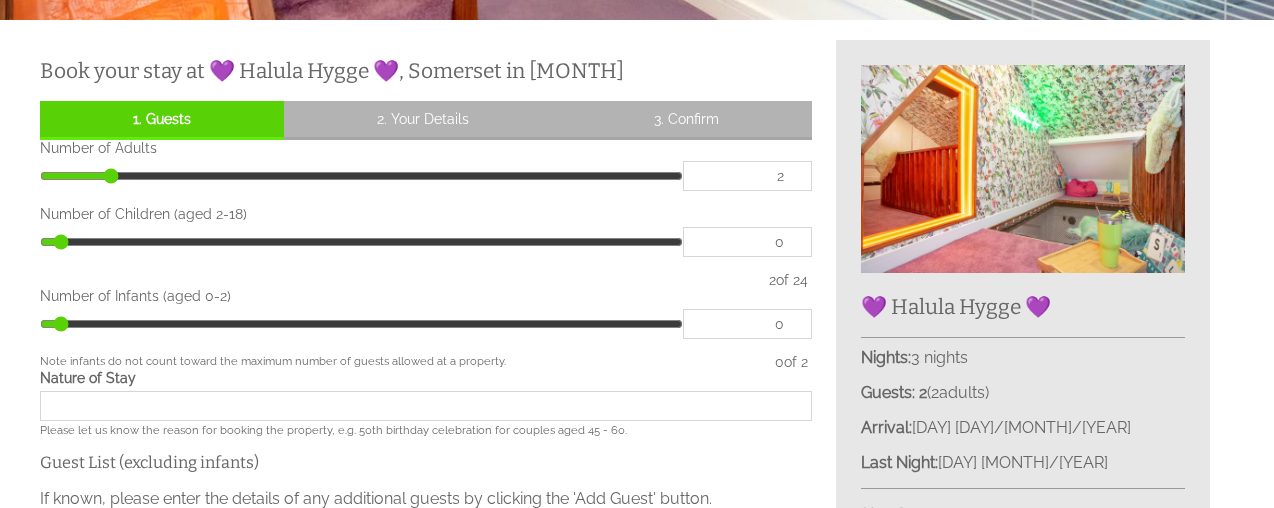 type on "3" 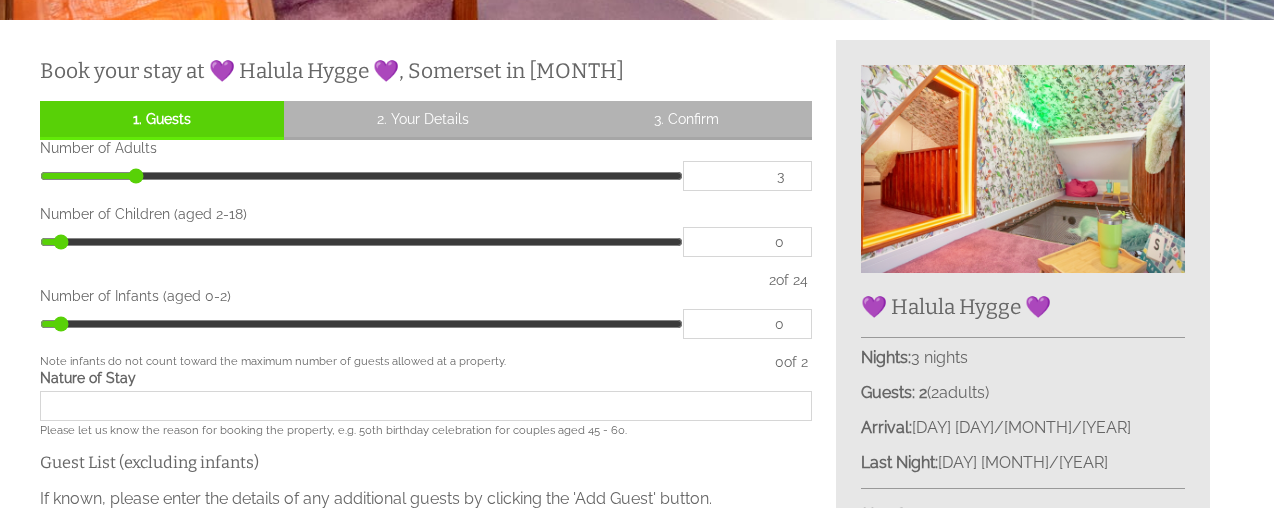 type on "4" 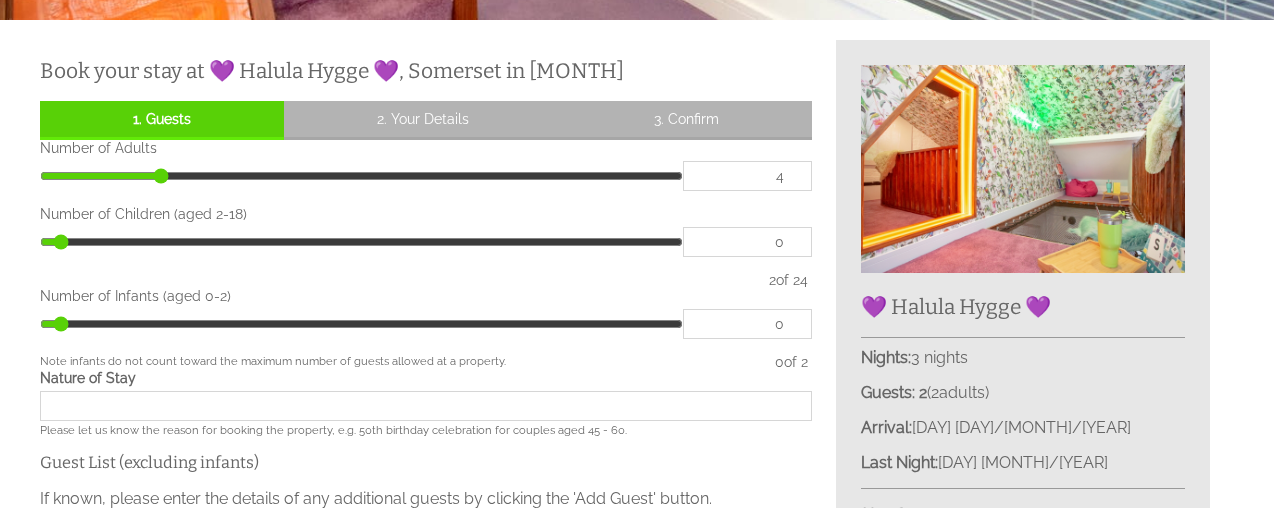 type on "5" 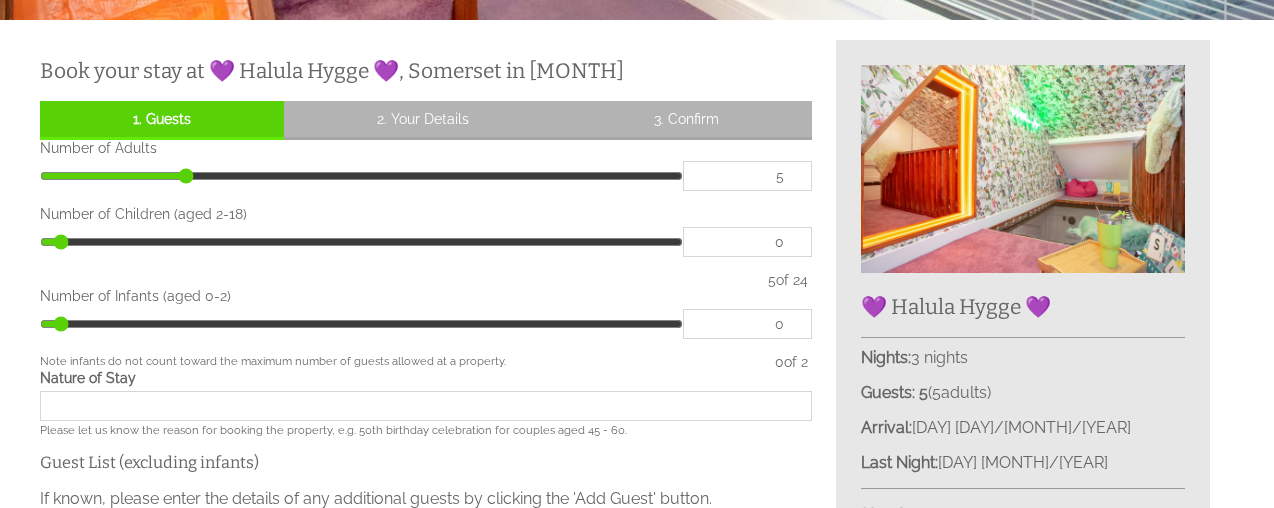 type on "6" 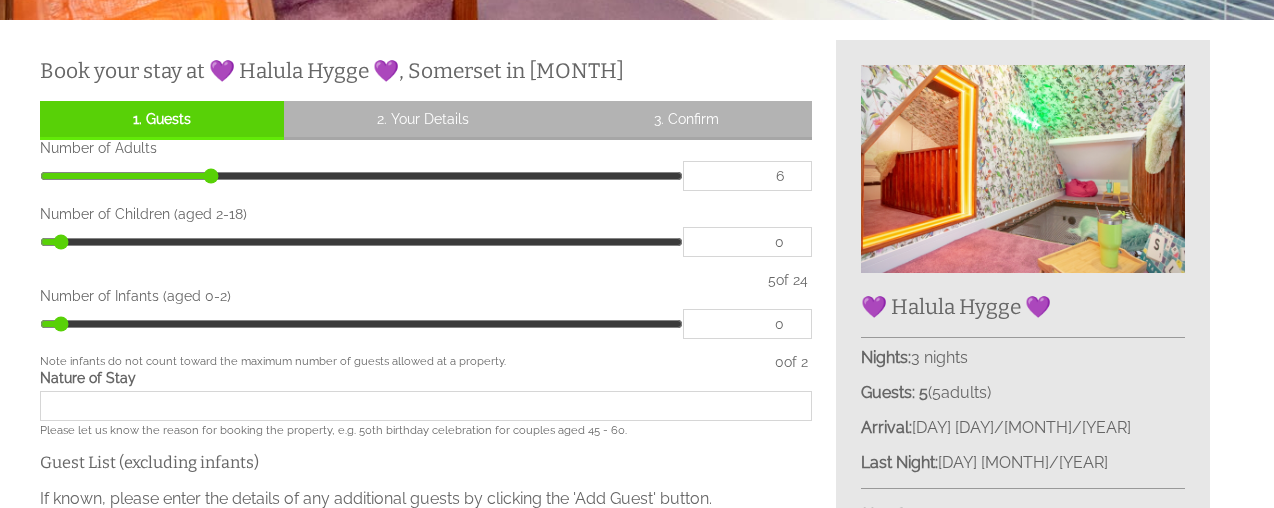 type on "7" 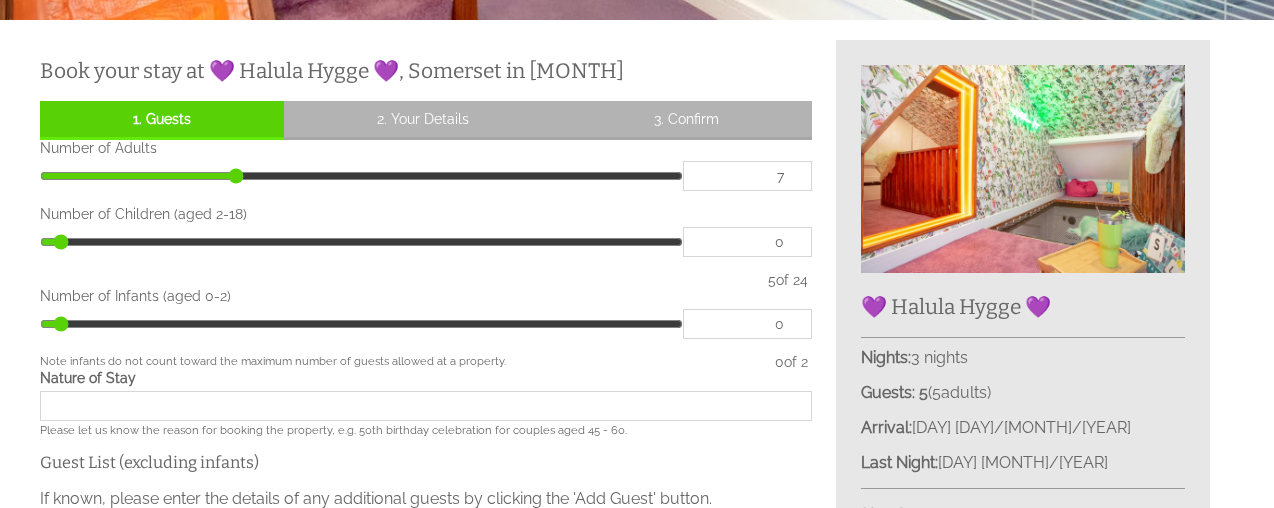 type on "8" 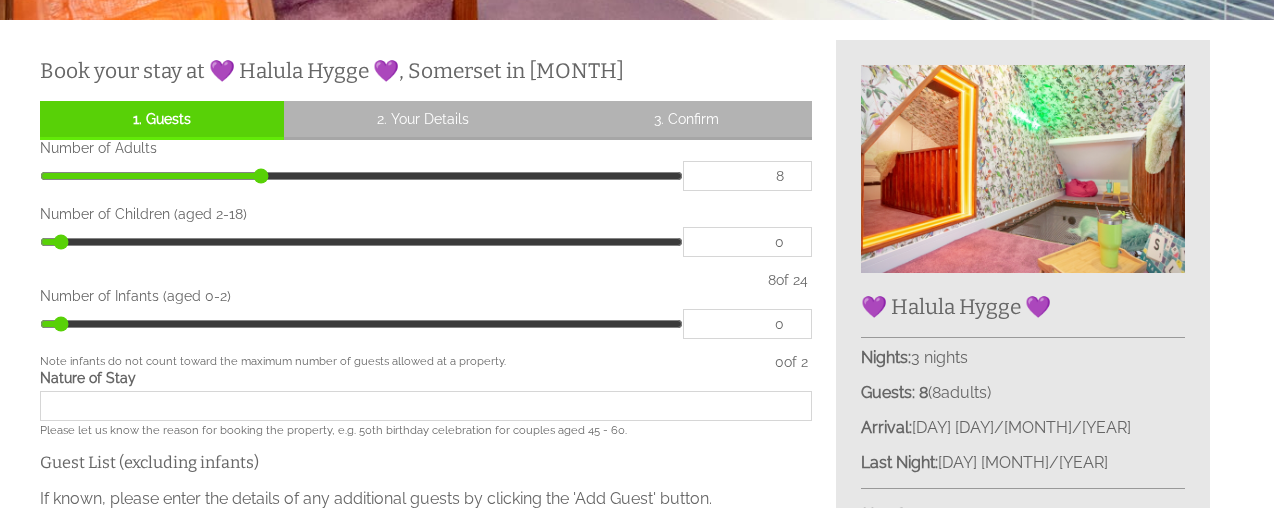 type on "9" 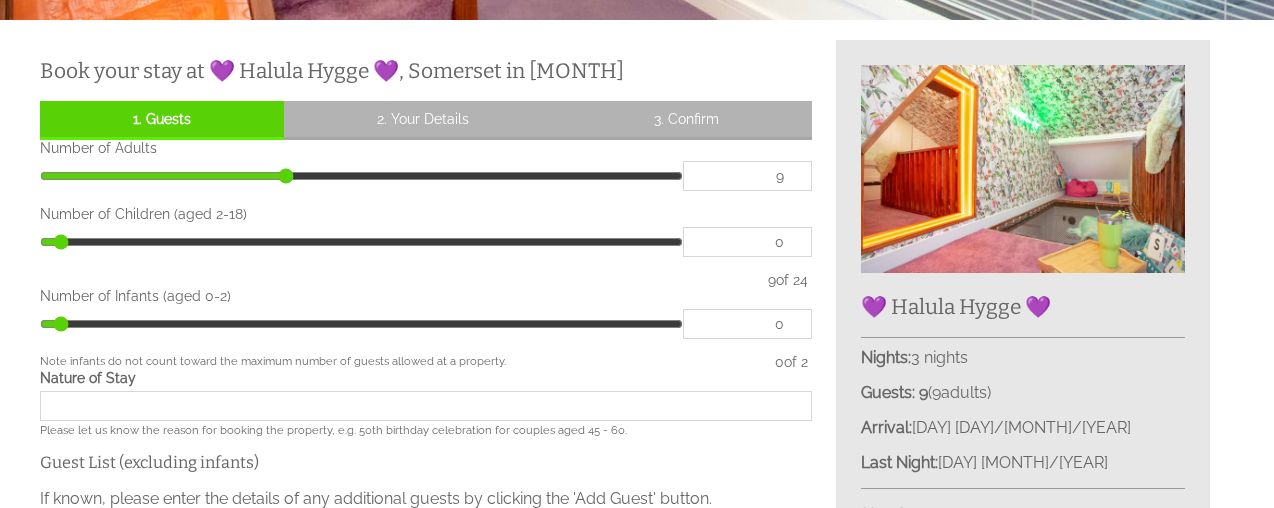 type on "10" 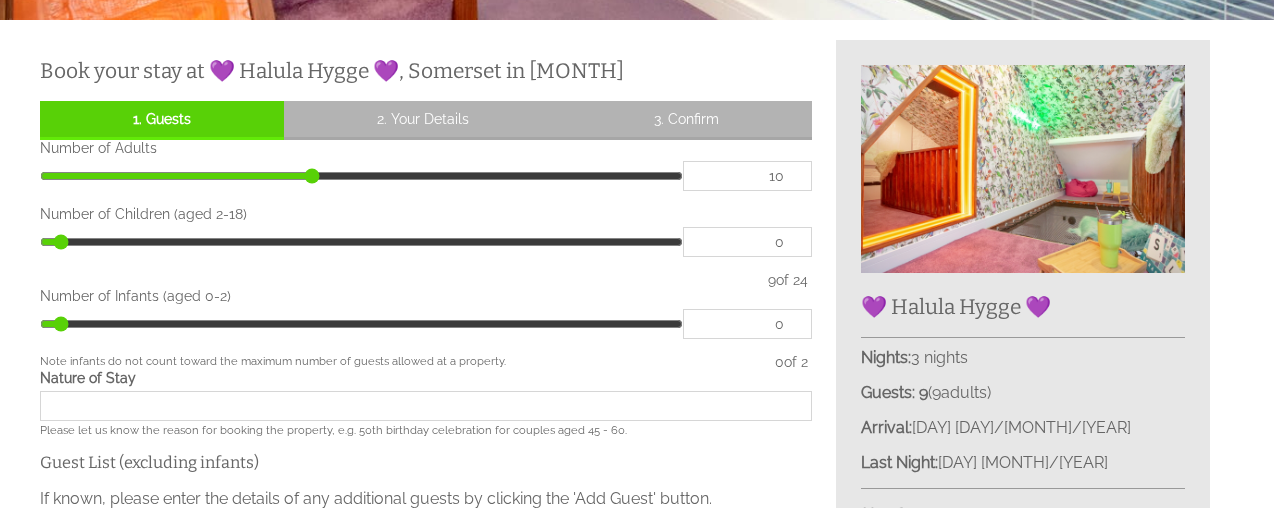 type on "11" 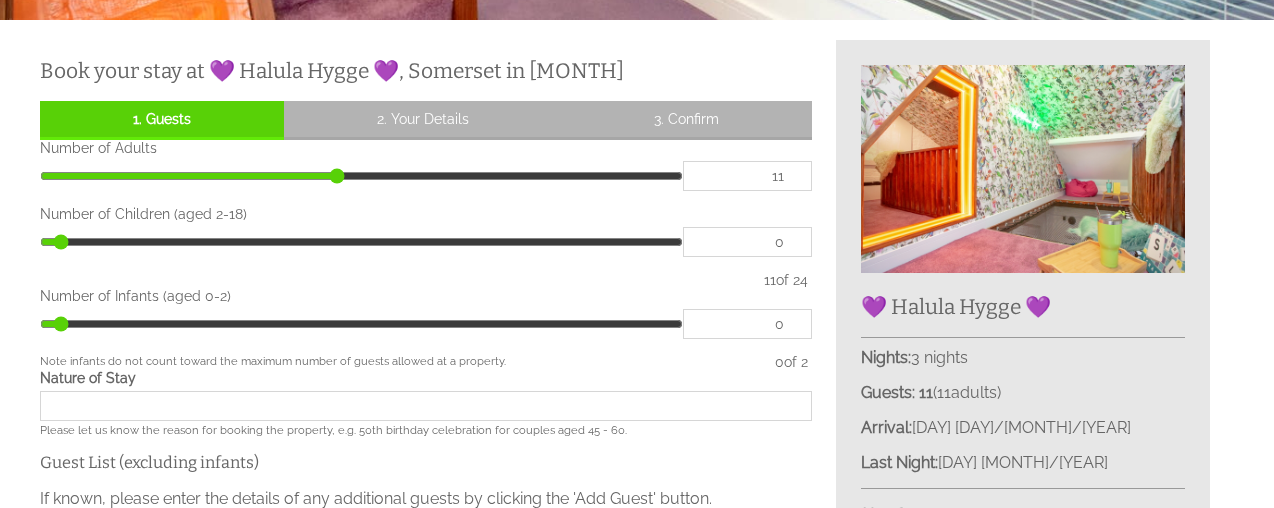 type on "12" 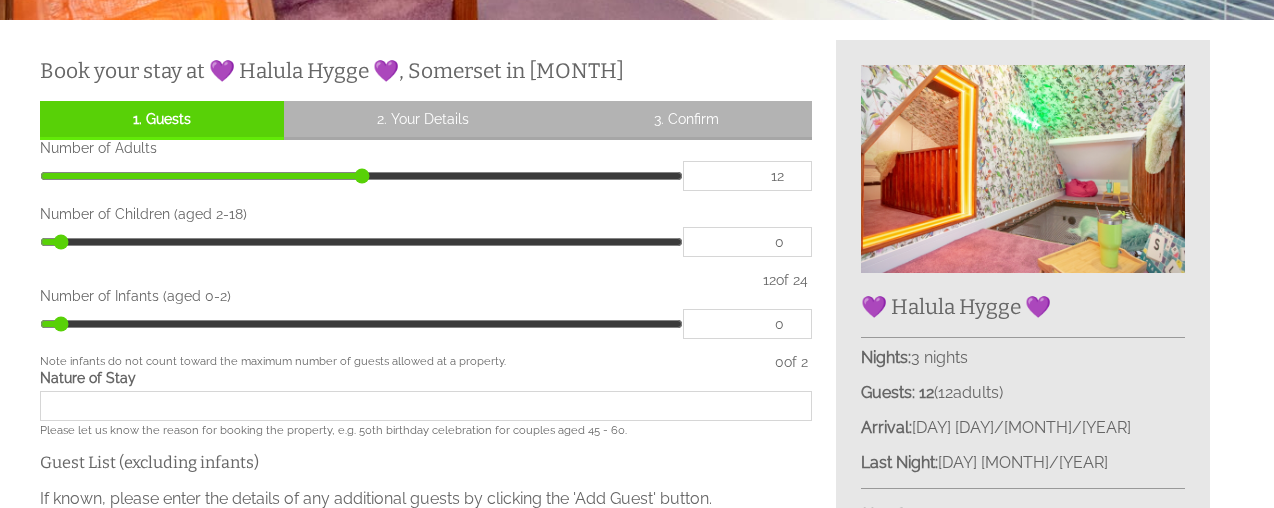 drag, startPoint x: 90, startPoint y: 179, endPoint x: 355, endPoint y: 189, distance: 265.1886 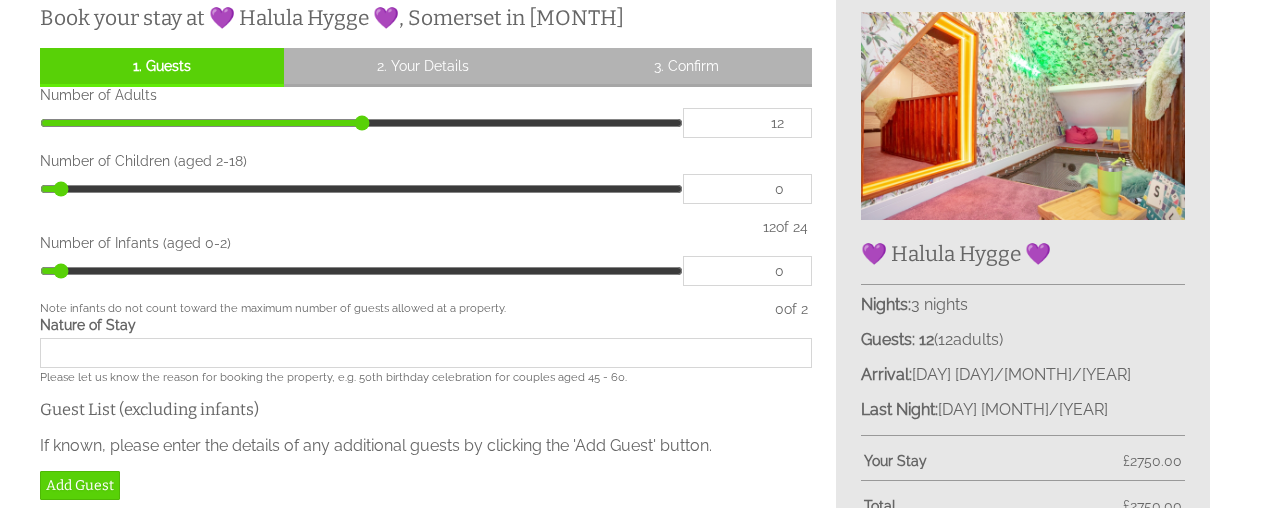 scroll, scrollTop: 509, scrollLeft: 0, axis: vertical 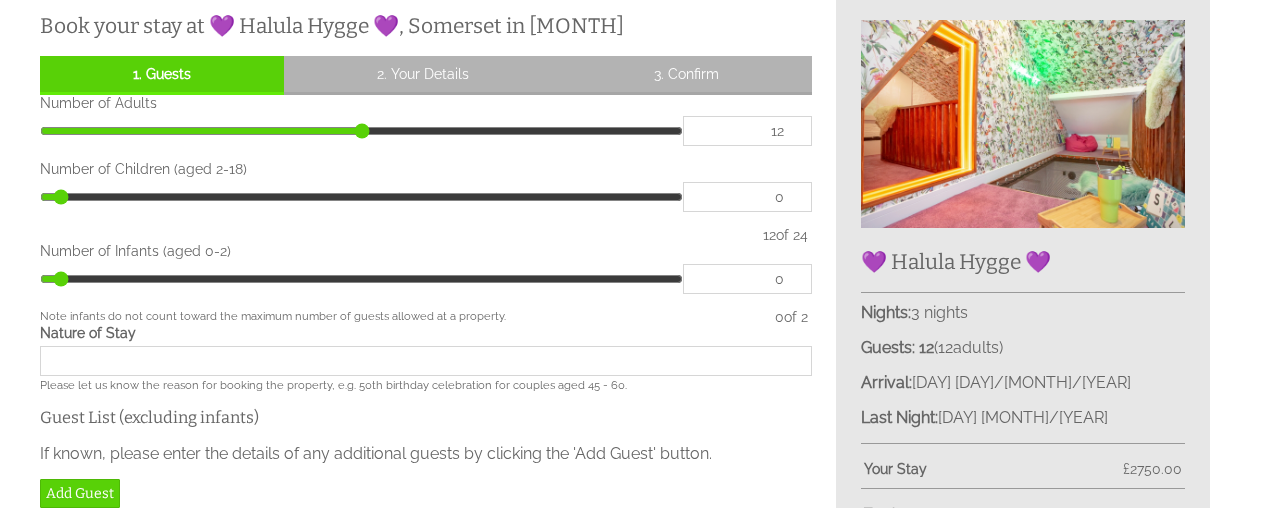 type on "13" 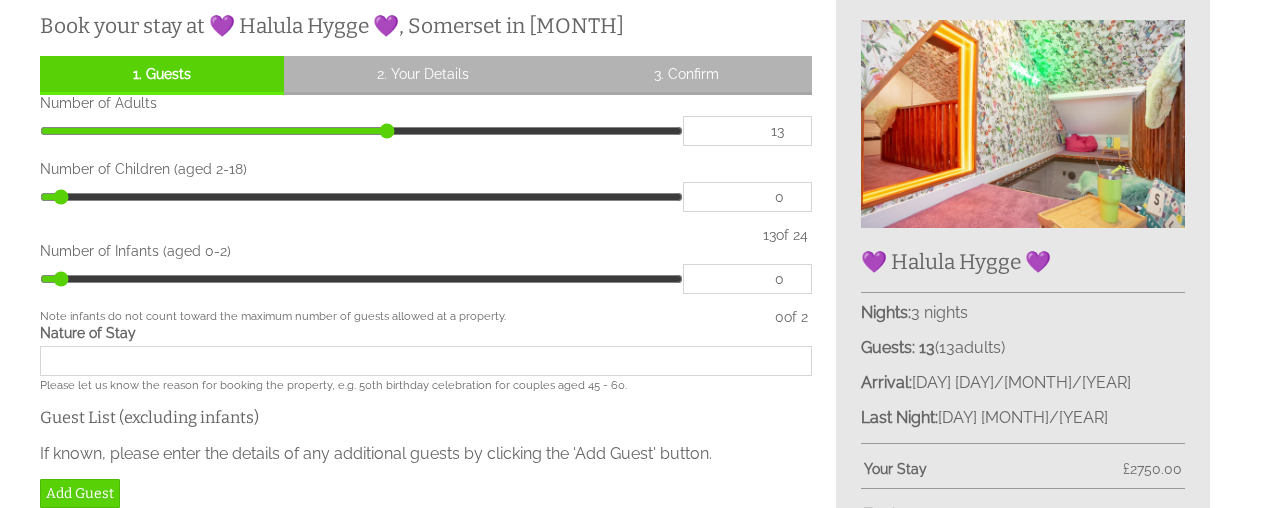 type on "14" 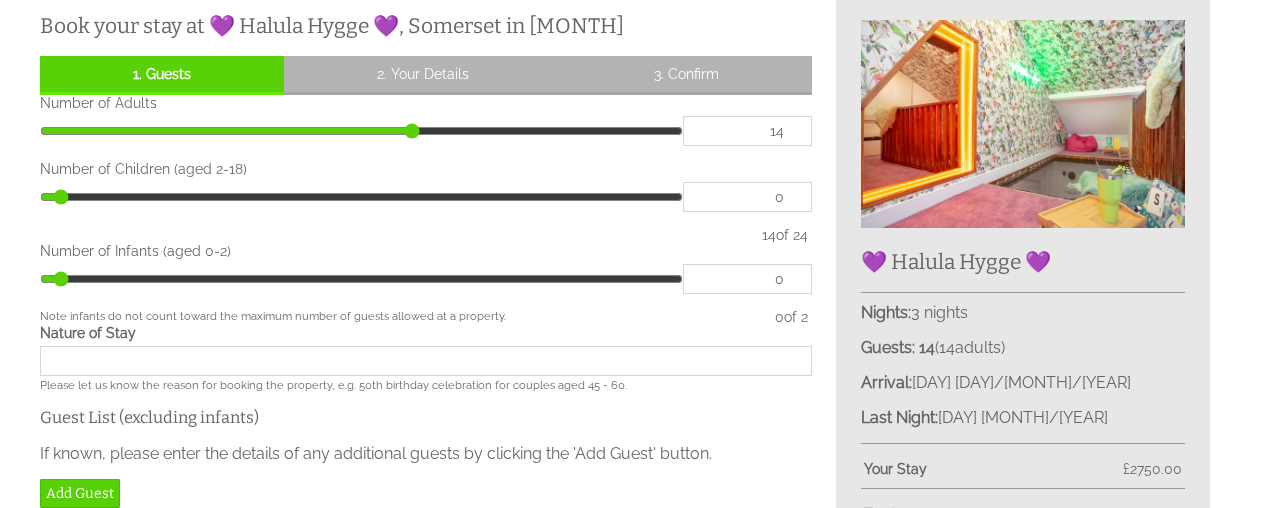 type on "15" 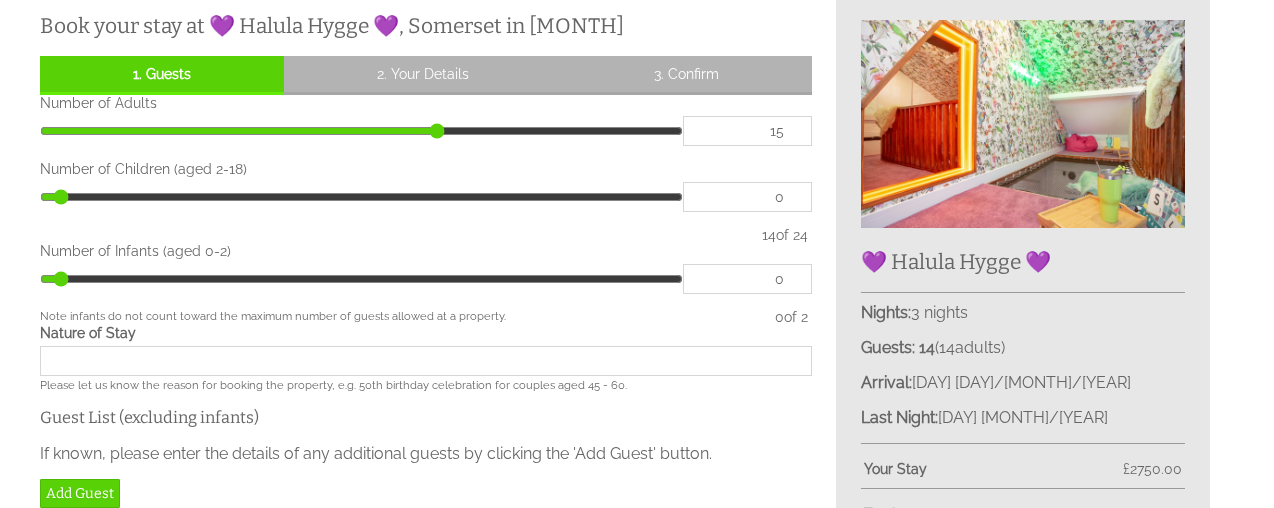 type on "16" 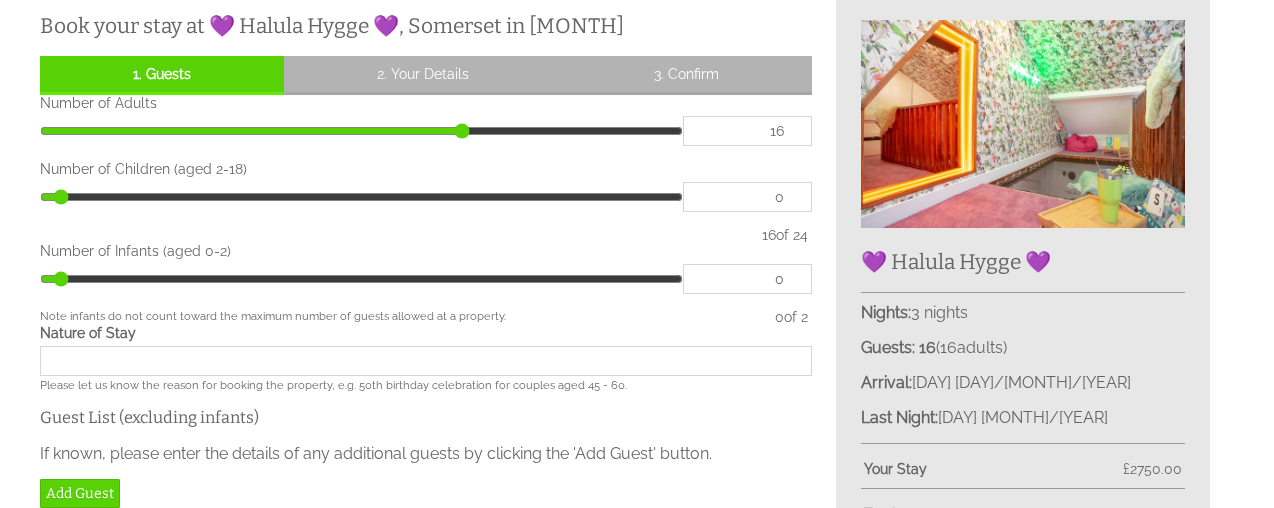 drag, startPoint x: 361, startPoint y: 130, endPoint x: 464, endPoint y: 125, distance: 103.121284 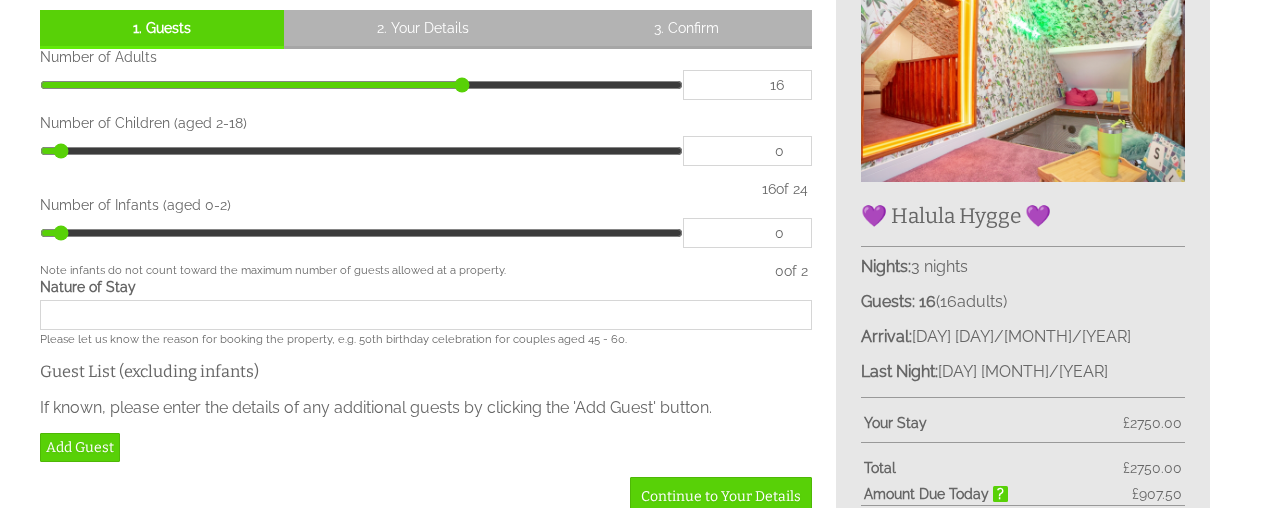 scroll, scrollTop: 551, scrollLeft: 0, axis: vertical 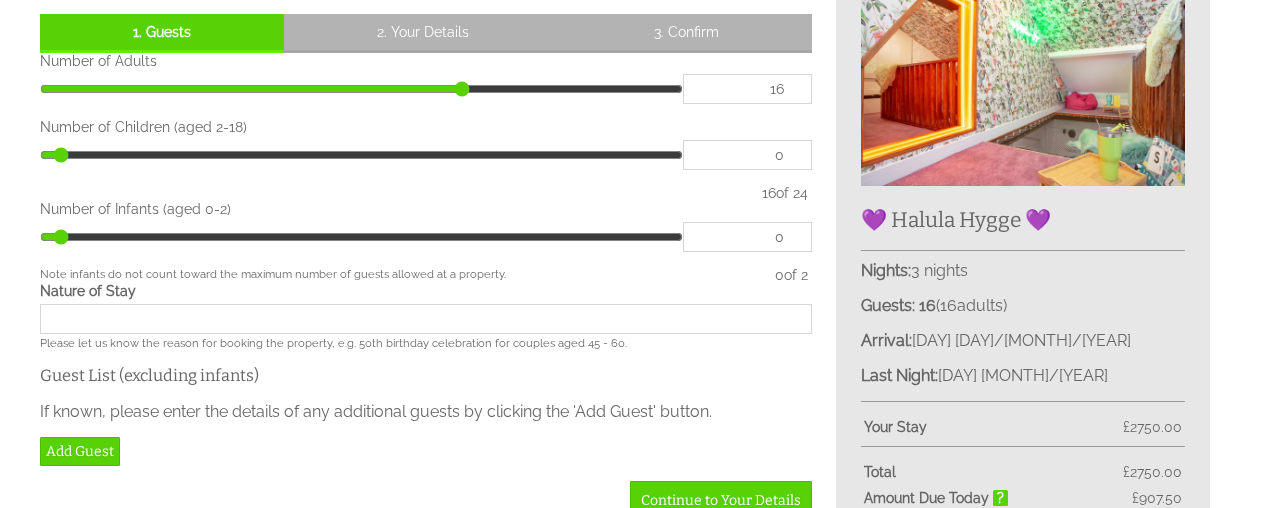 type on "15" 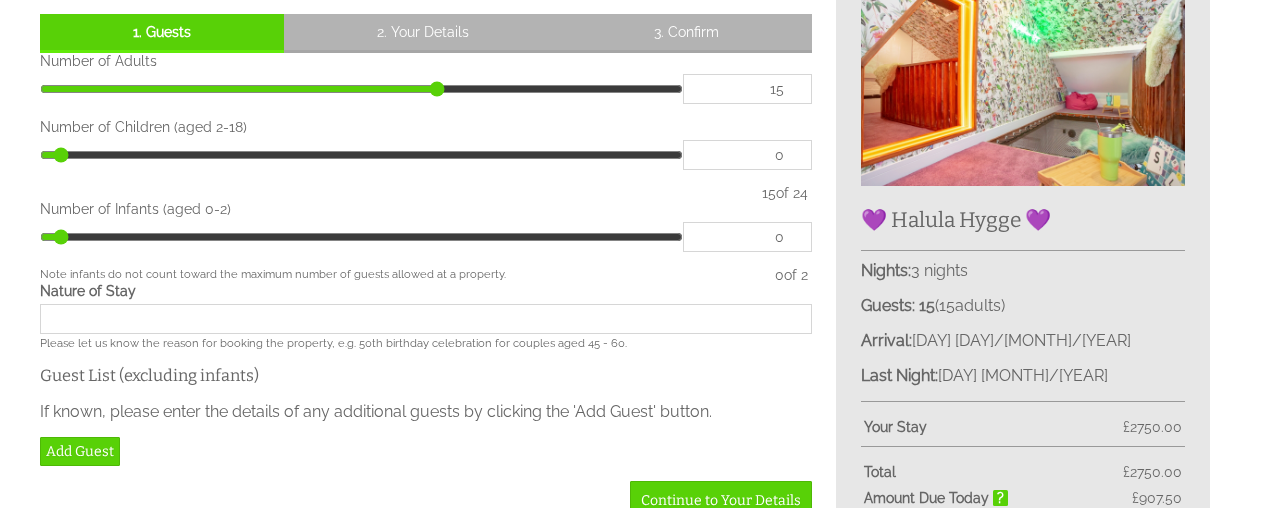 type on "14" 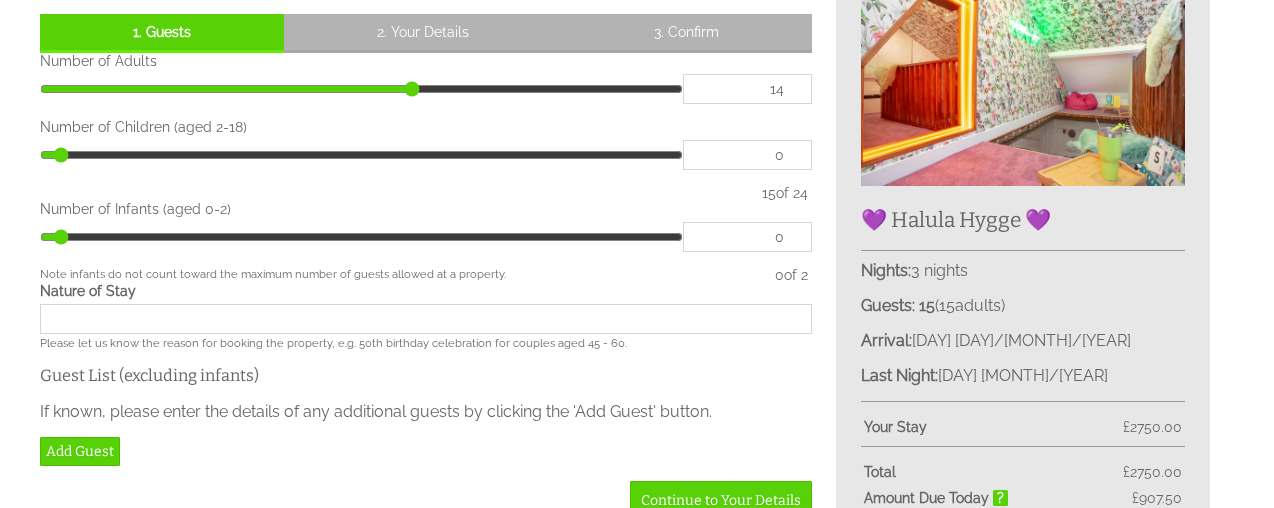 type on "13" 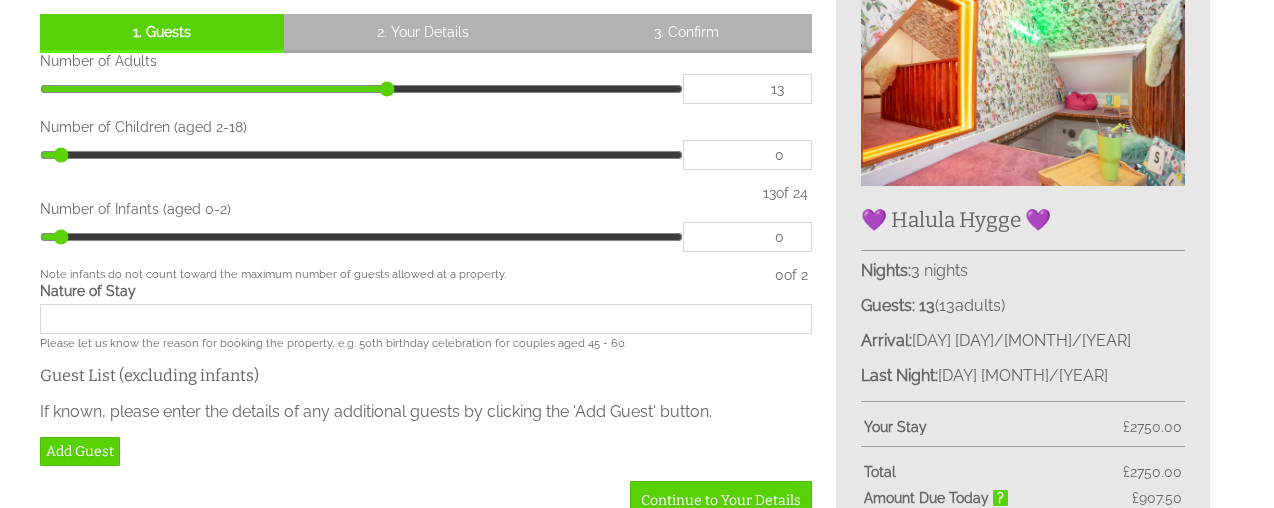 type on "12" 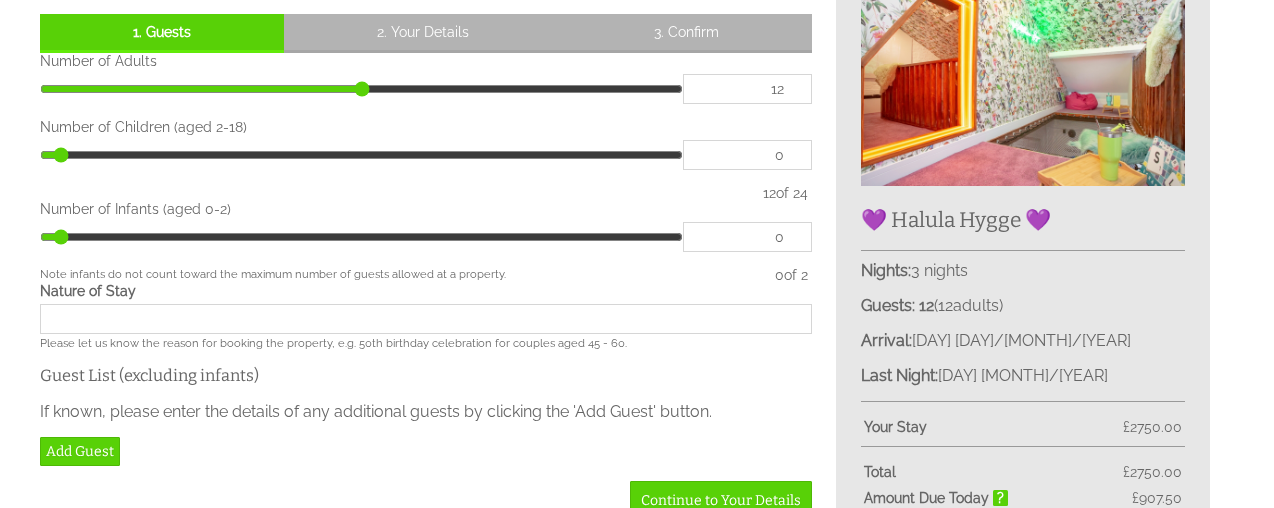 drag, startPoint x: 462, startPoint y: 92, endPoint x: 369, endPoint y: 93, distance: 93.00538 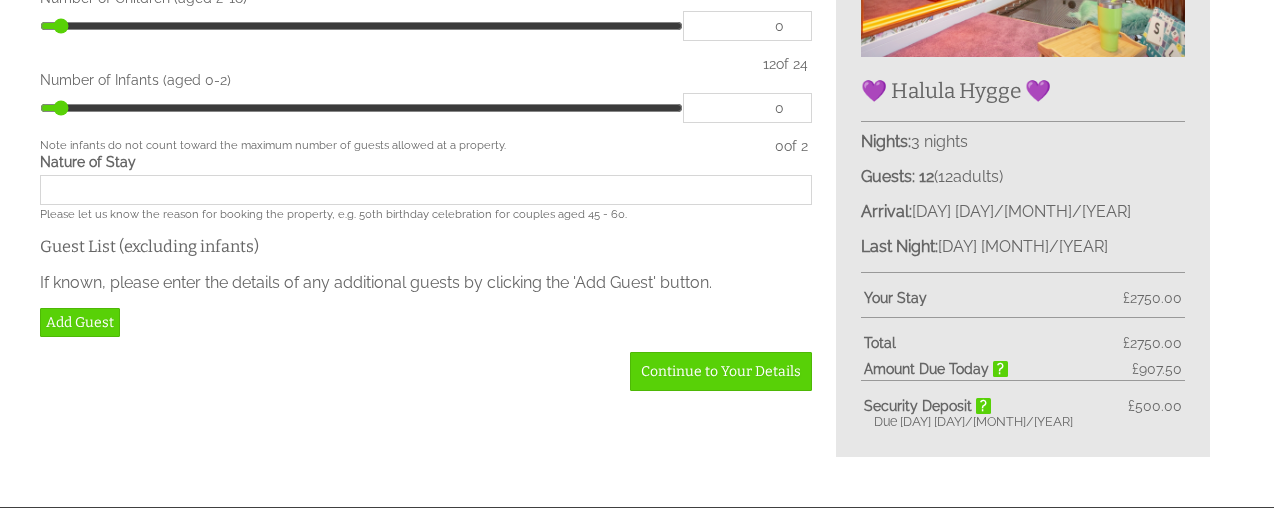 scroll, scrollTop: 683, scrollLeft: 0, axis: vertical 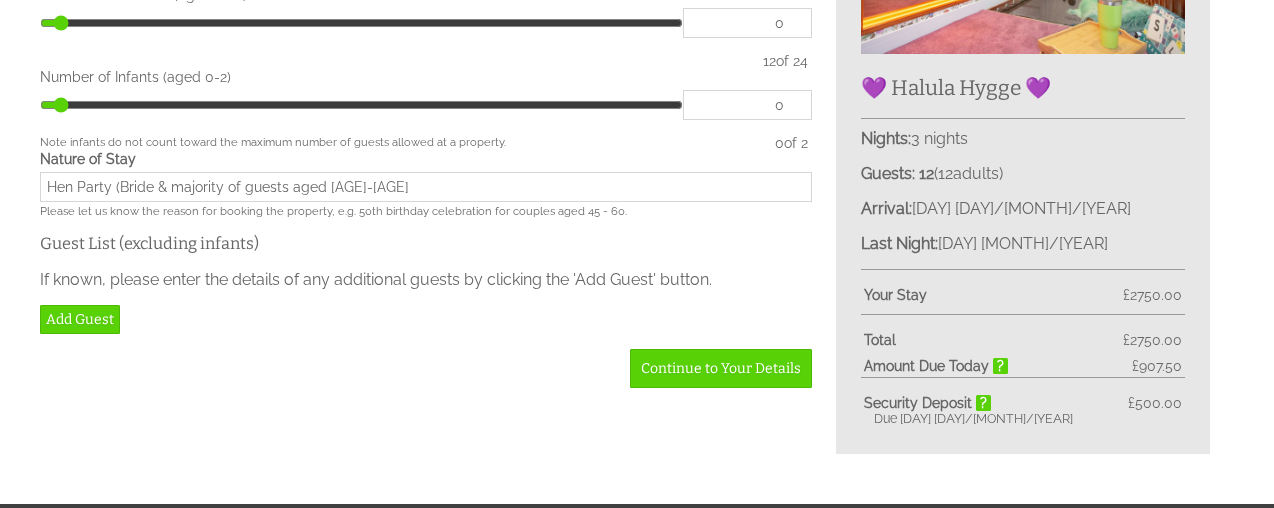 click on "Hen Party (Bride & majority of guests aged 30-35" at bounding box center [426, 187] 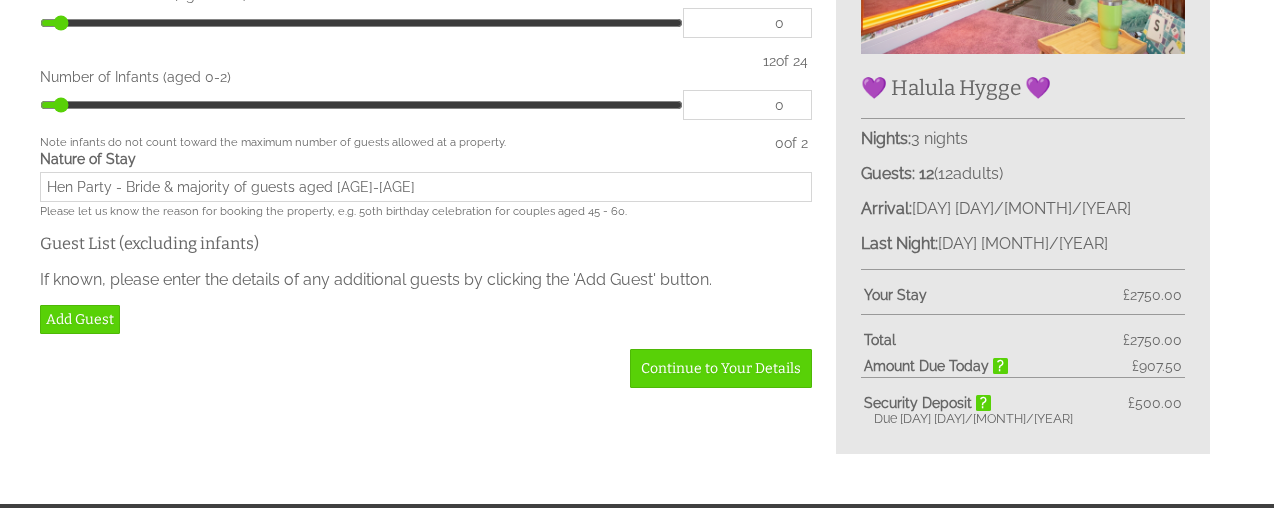 click on "Hen Party - Bride & majority of guests aged 30-35" at bounding box center (426, 187) 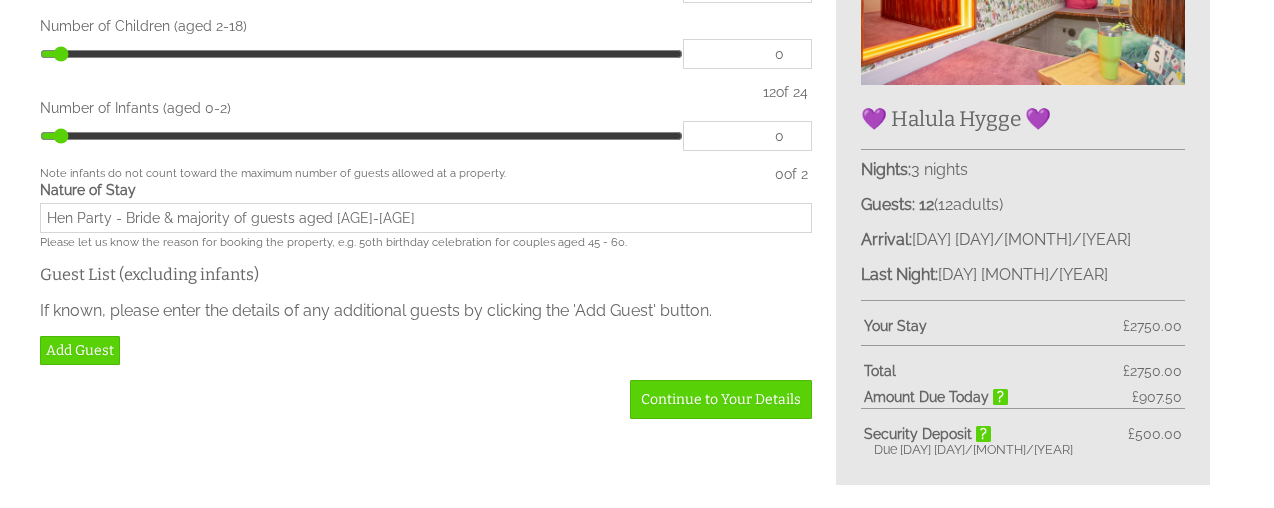 scroll, scrollTop: 653, scrollLeft: 0, axis: vertical 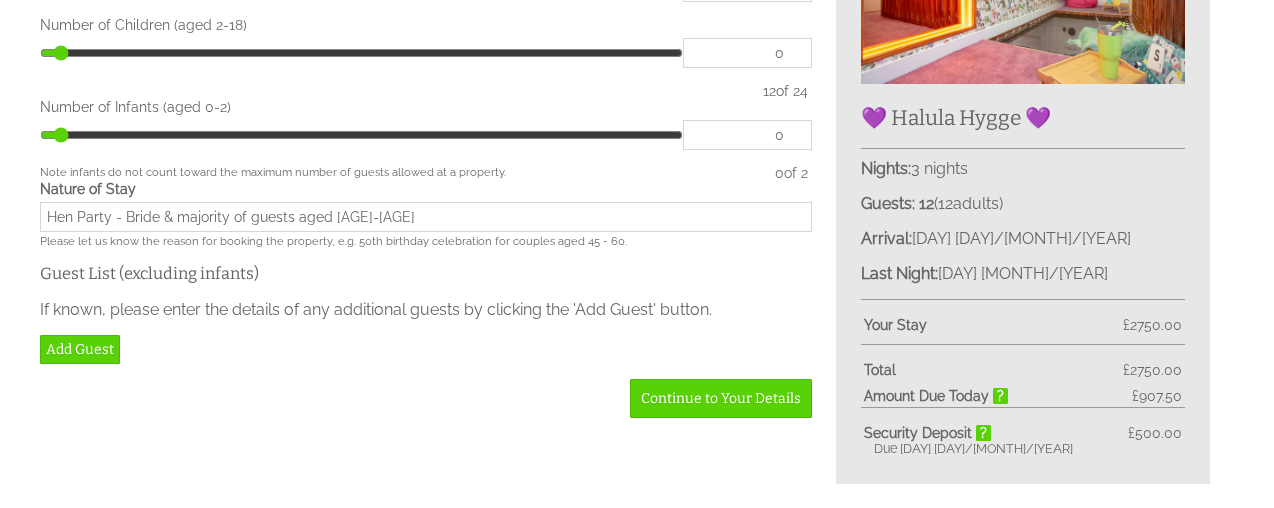 drag, startPoint x: 243, startPoint y: 223, endPoint x: 177, endPoint y: 221, distance: 66.0303 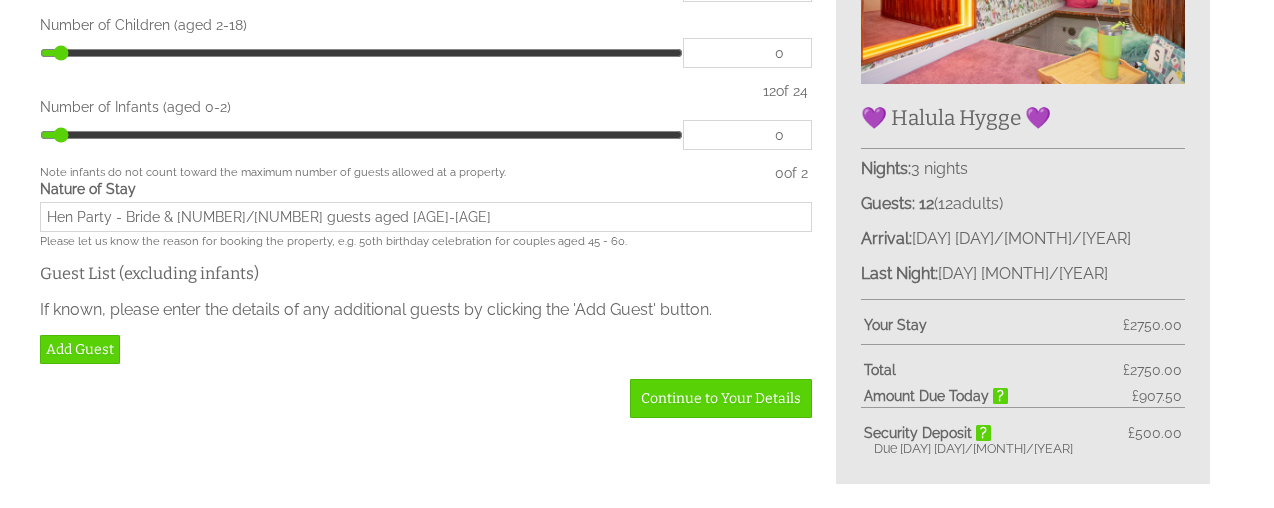 drag, startPoint x: 339, startPoint y: 226, endPoint x: 175, endPoint y: 219, distance: 164.14932 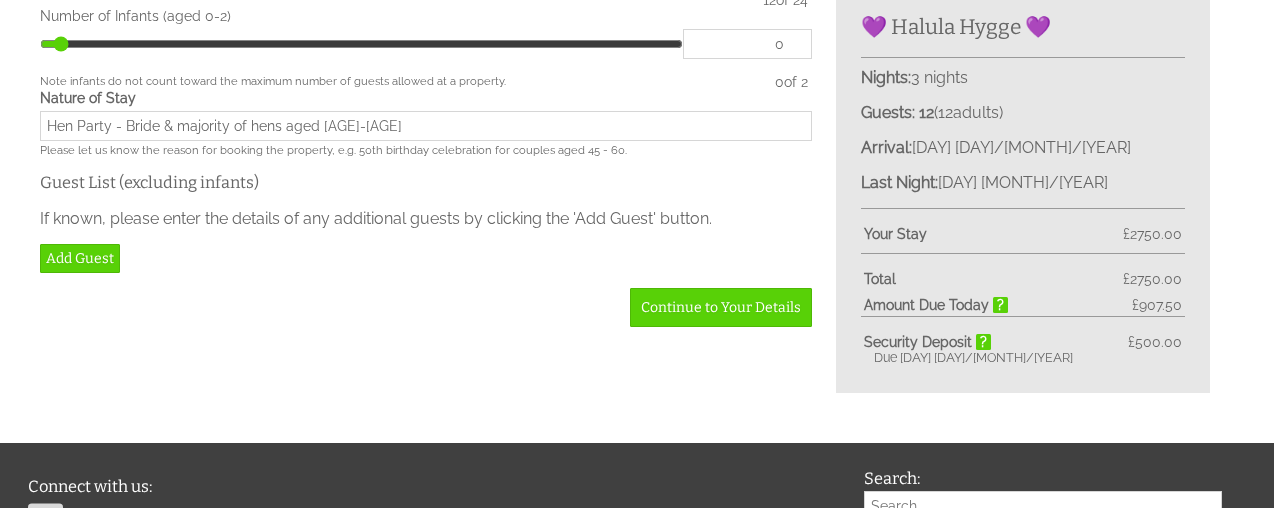 scroll, scrollTop: 755, scrollLeft: 0, axis: vertical 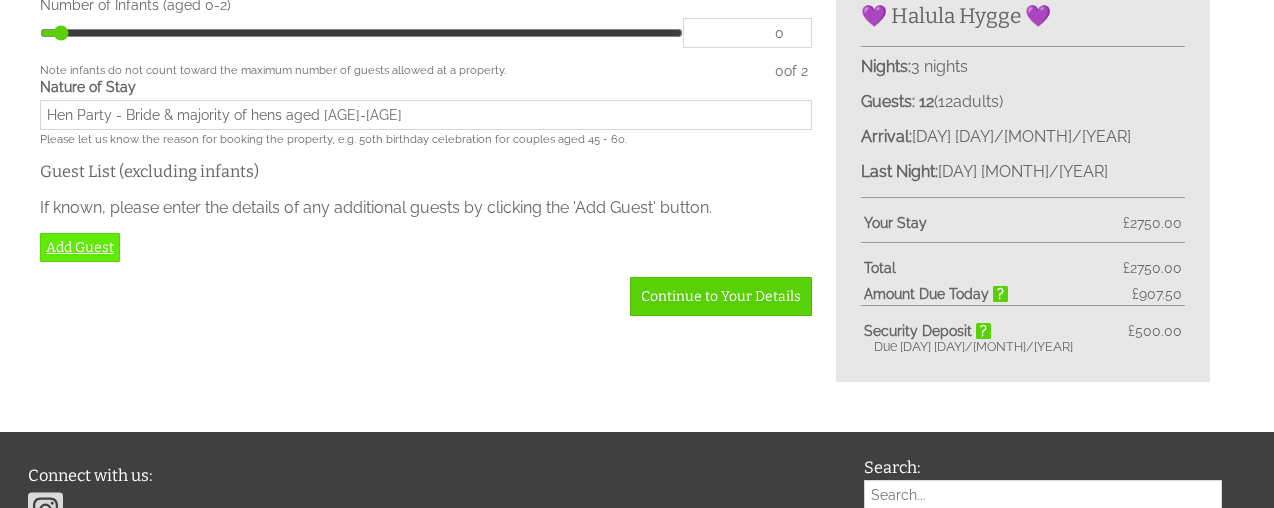 type on "Hen Party - Bride & majority of hens aged 30-40" 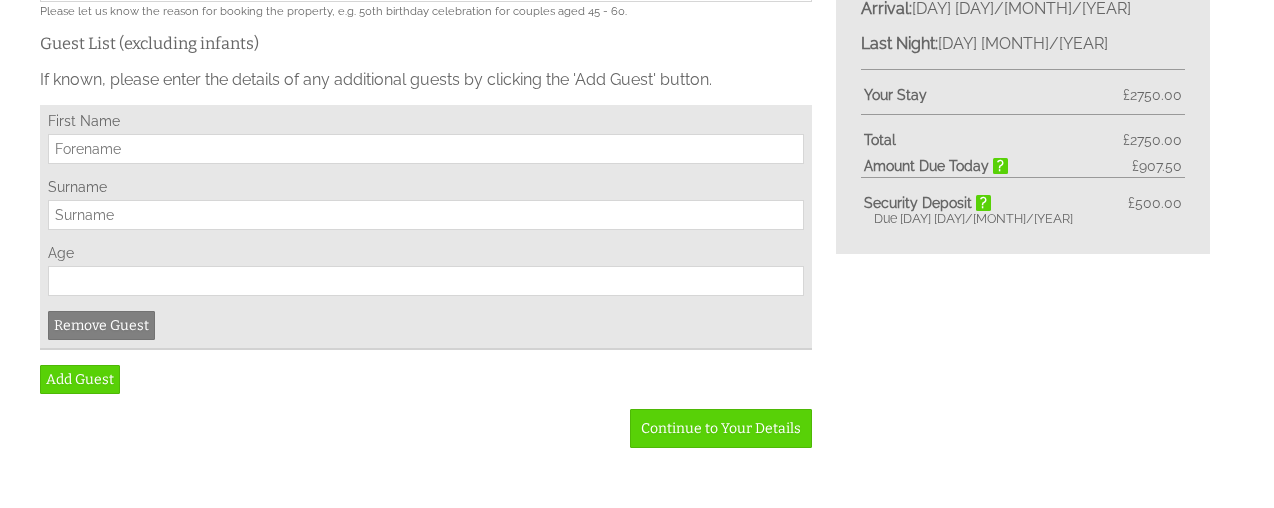 scroll, scrollTop: 917, scrollLeft: 0, axis: vertical 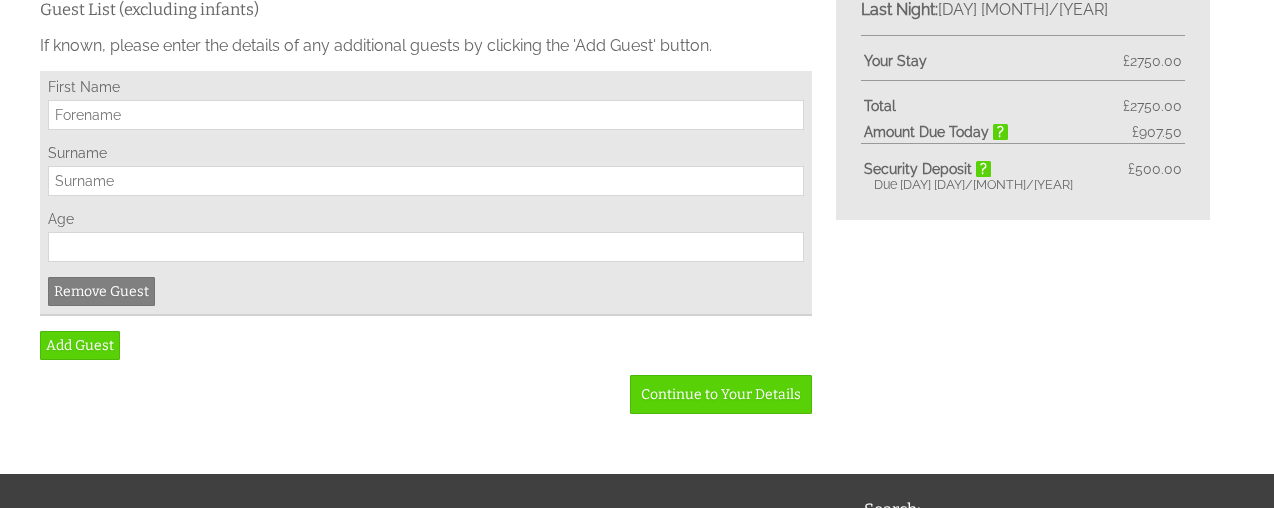 click on "First Name" at bounding box center (426, 115) 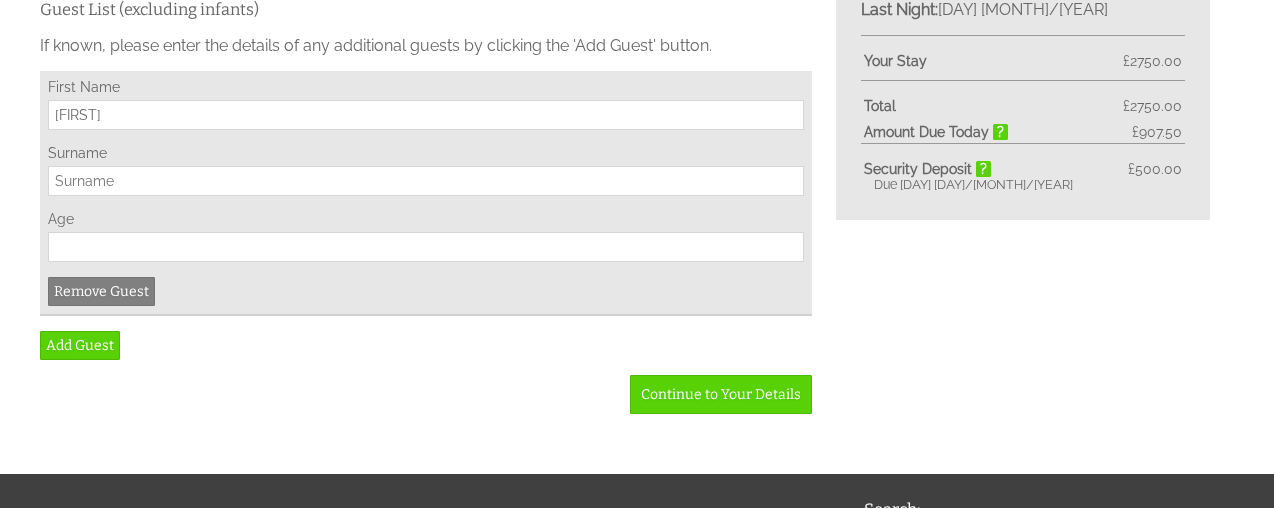 type on "Harding" 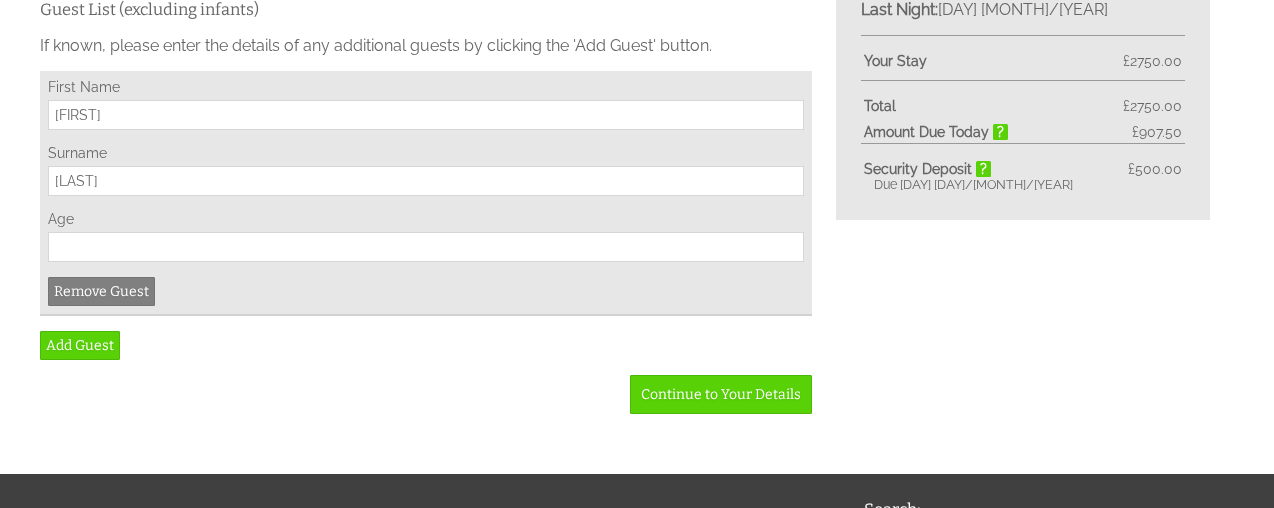click on "Age" at bounding box center [426, 247] 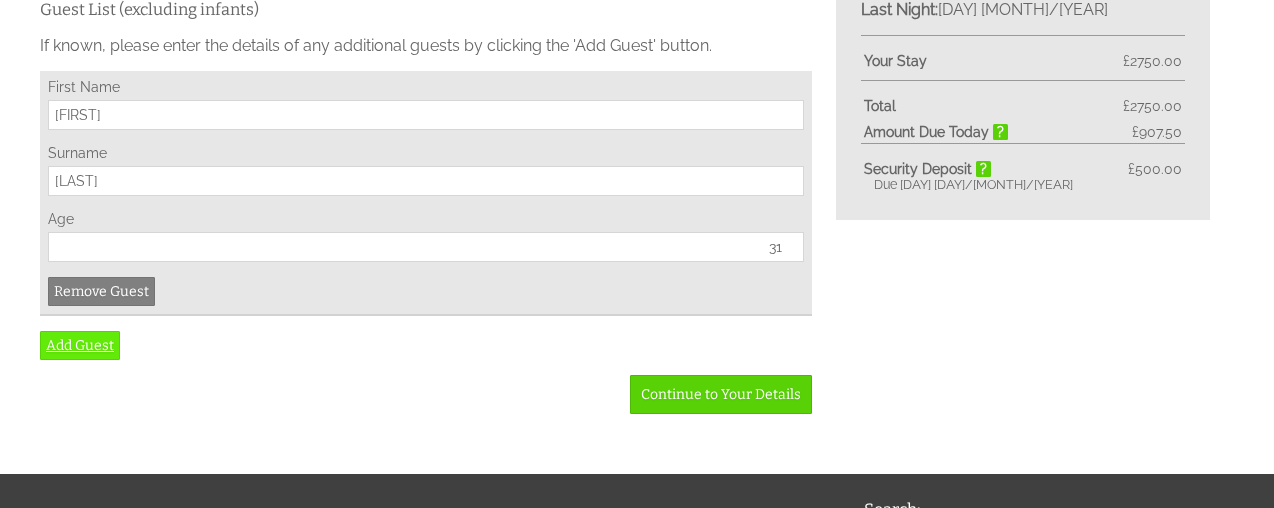 type on "31" 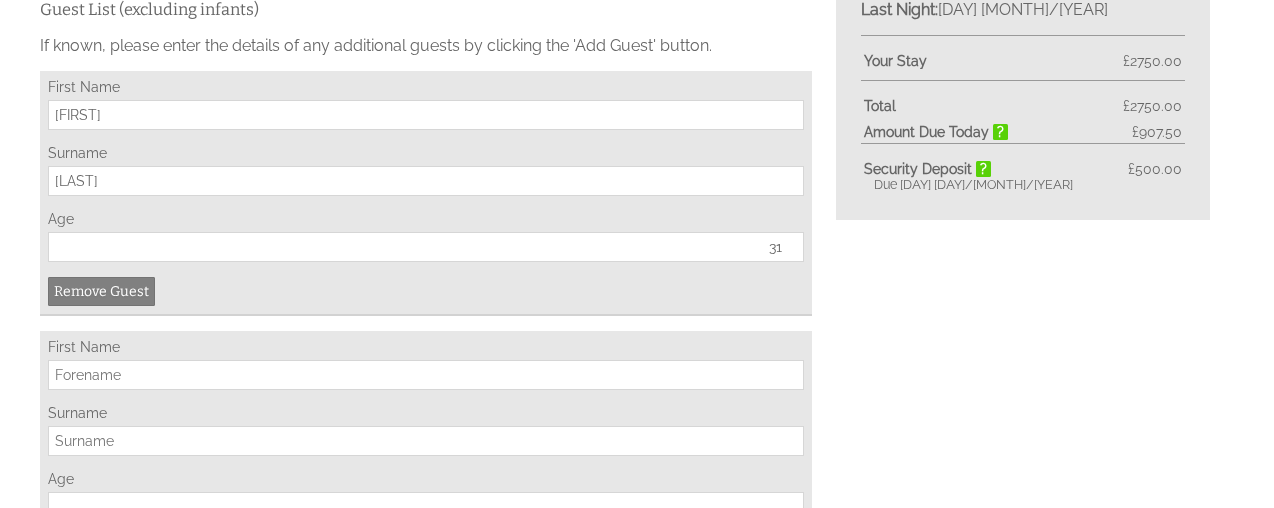 click on "First Name" at bounding box center (426, 375) 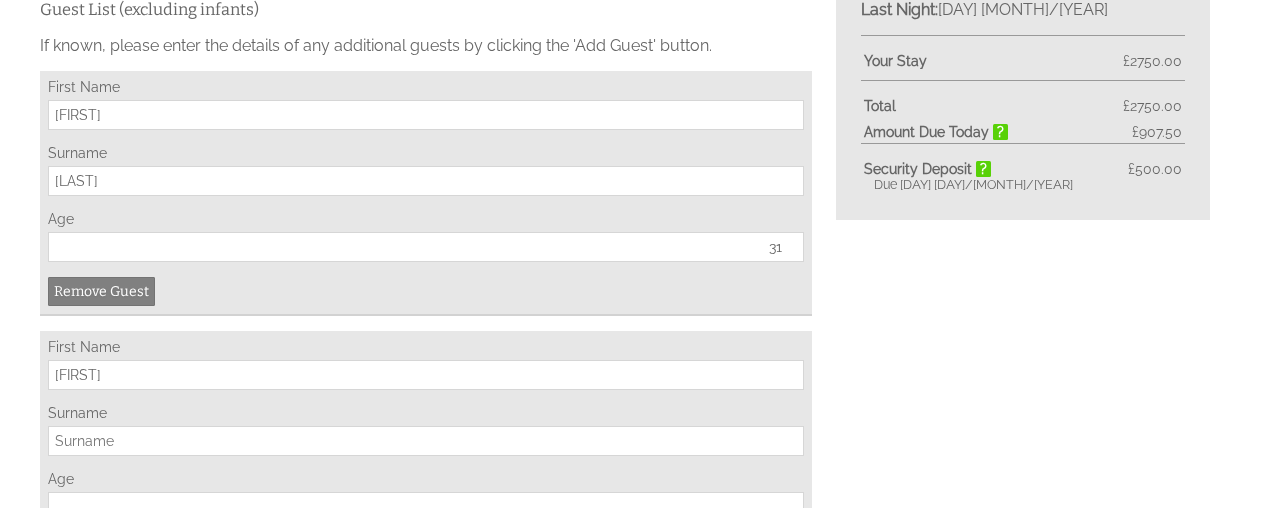 type on "Hannah" 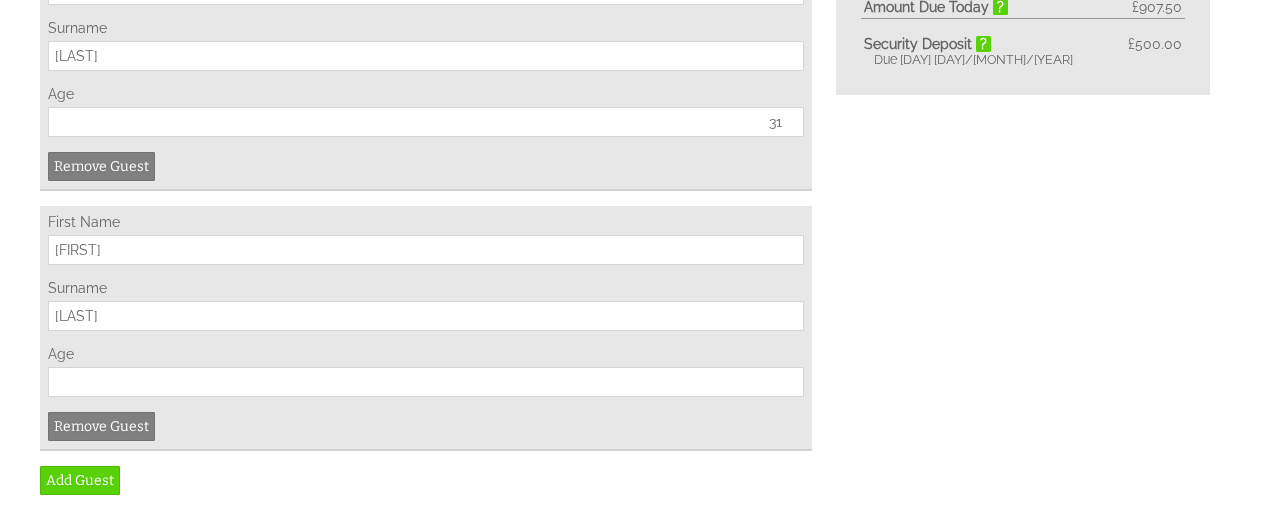scroll, scrollTop: 1072, scrollLeft: 0, axis: vertical 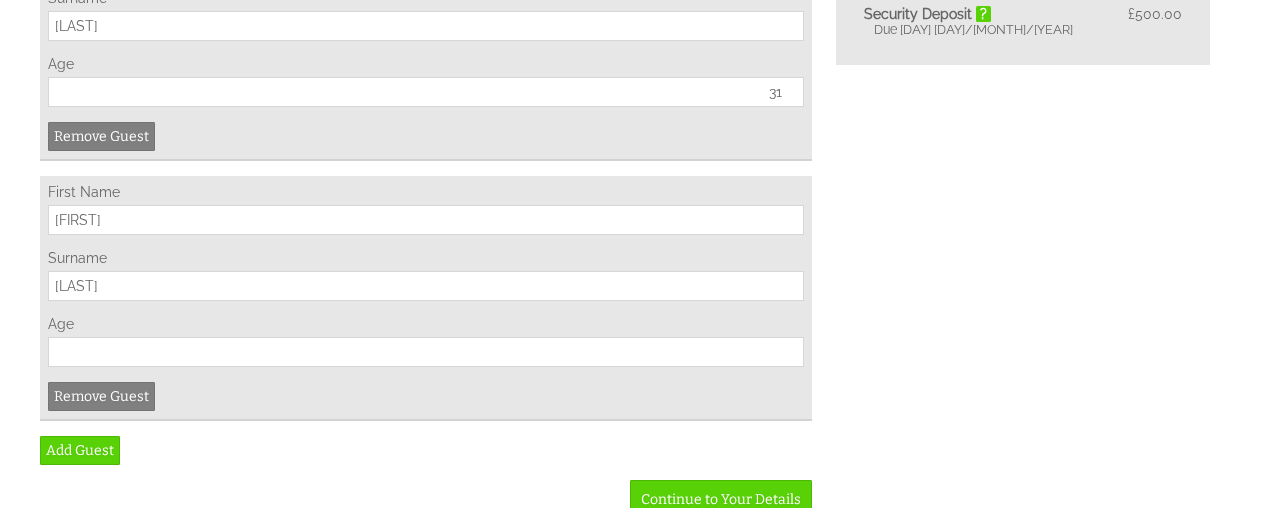 type on "Lacey" 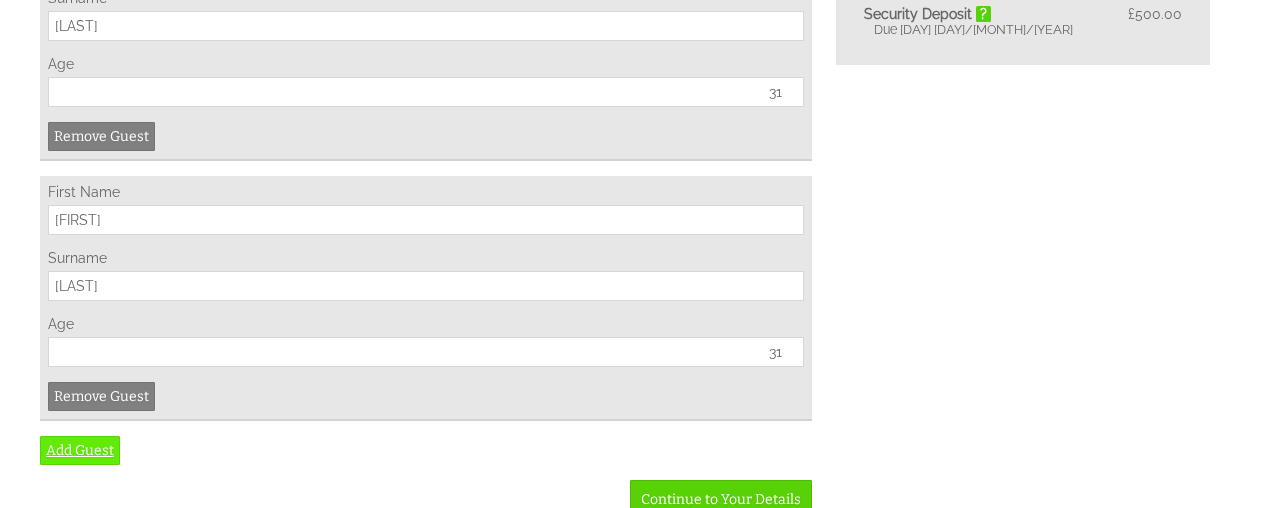 type on "31" 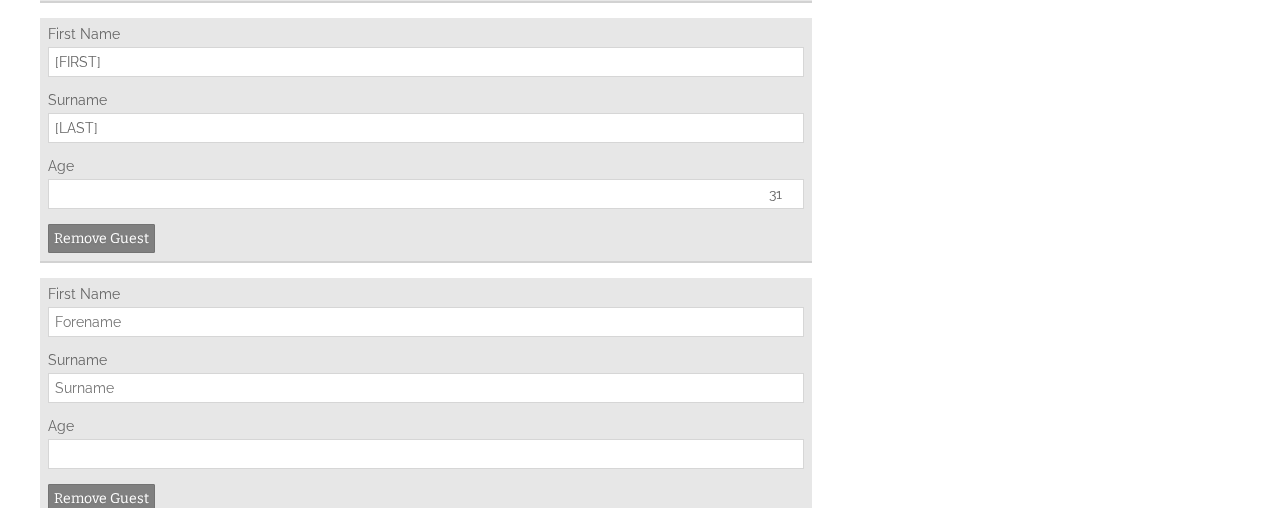 scroll, scrollTop: 1241, scrollLeft: 0, axis: vertical 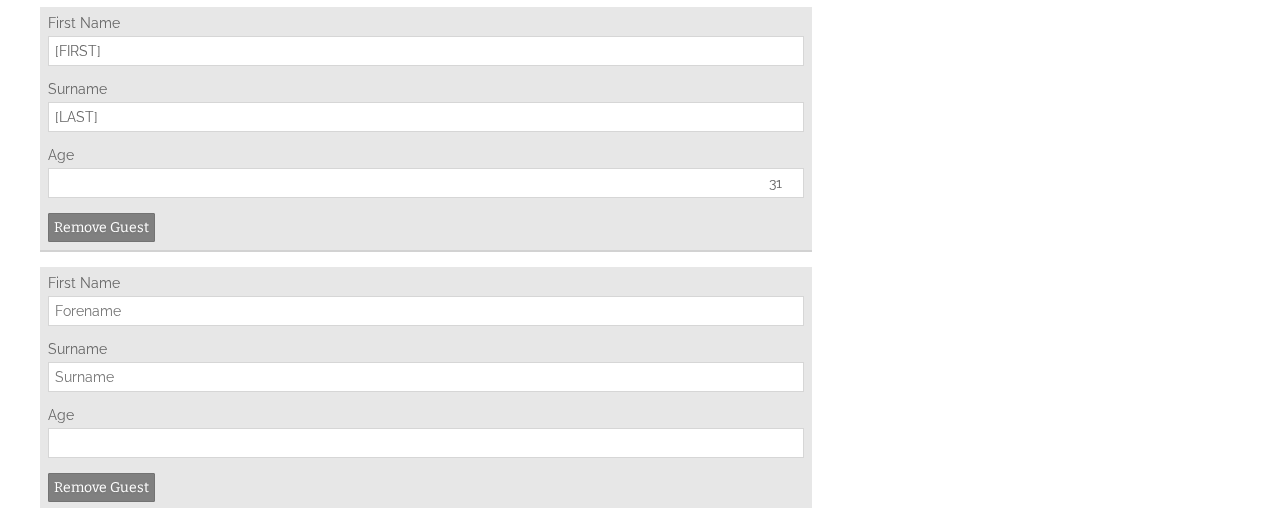 click on "First Name" at bounding box center (426, 311) 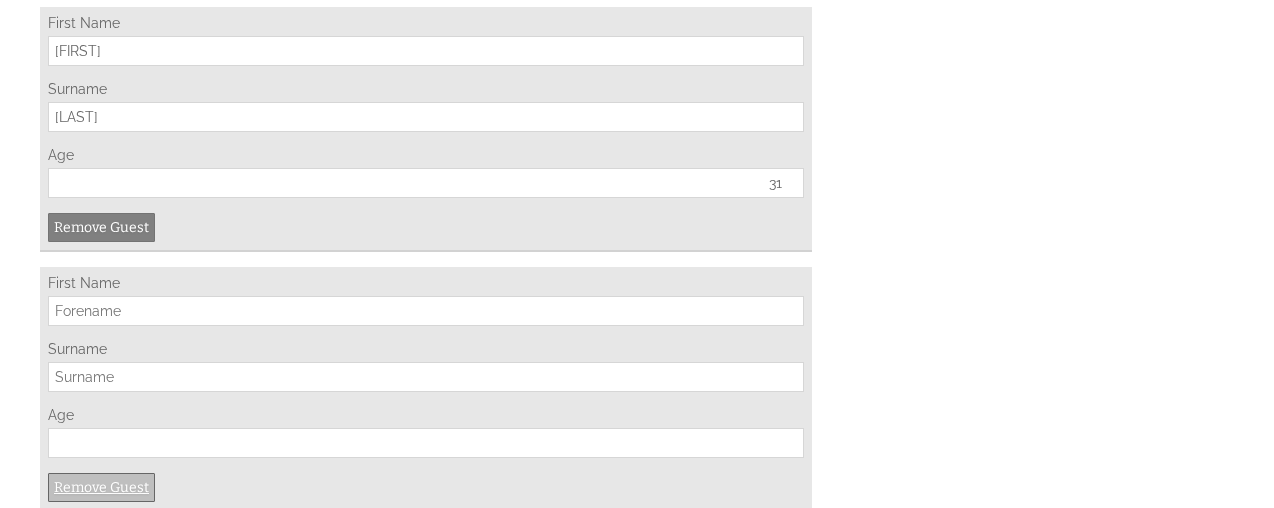 click on "Remove Guest" at bounding box center (101, 487) 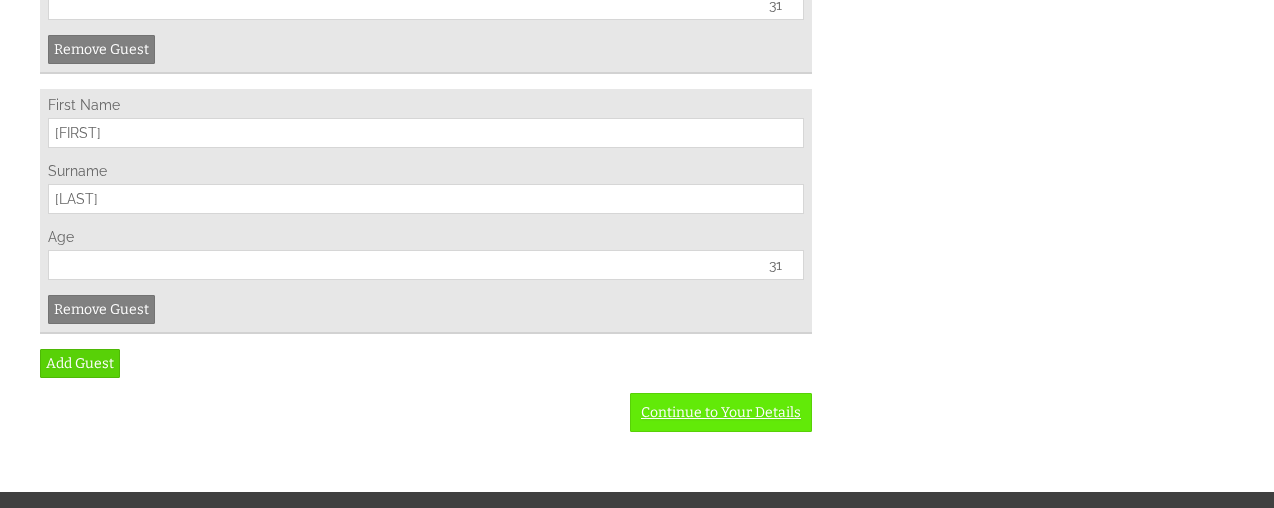 click on "Continue to Your Details" at bounding box center [721, 412] 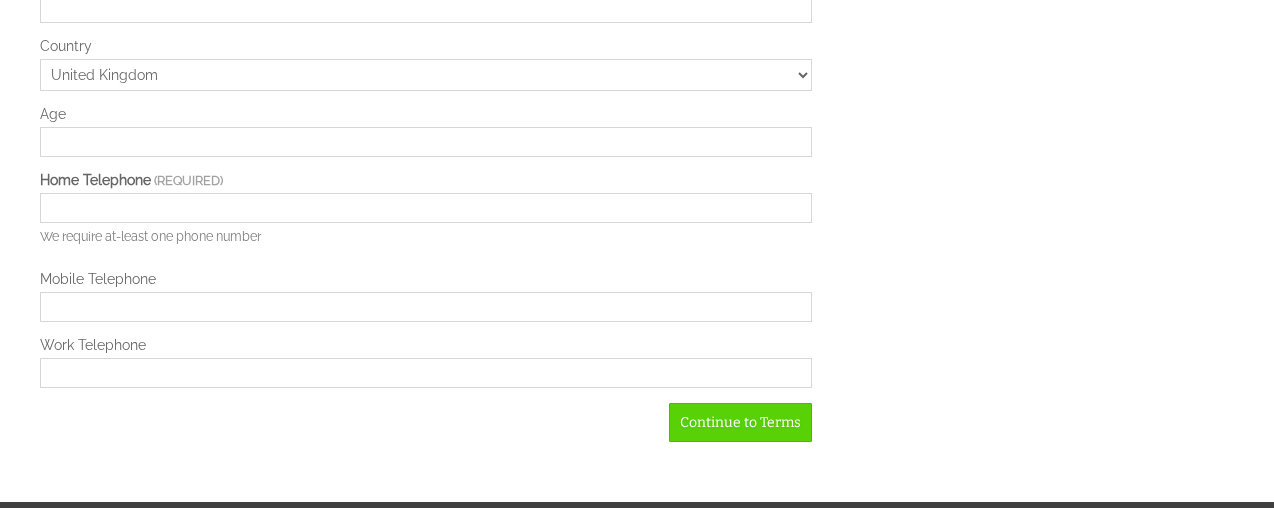scroll, scrollTop: 504, scrollLeft: 0, axis: vertical 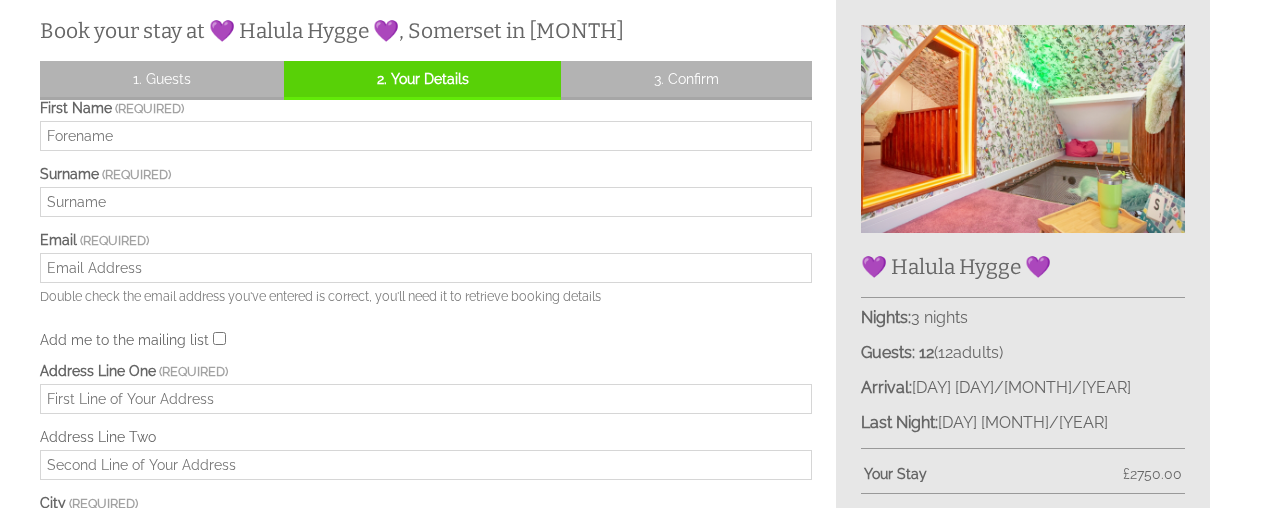 click on "First Name" at bounding box center [426, 136] 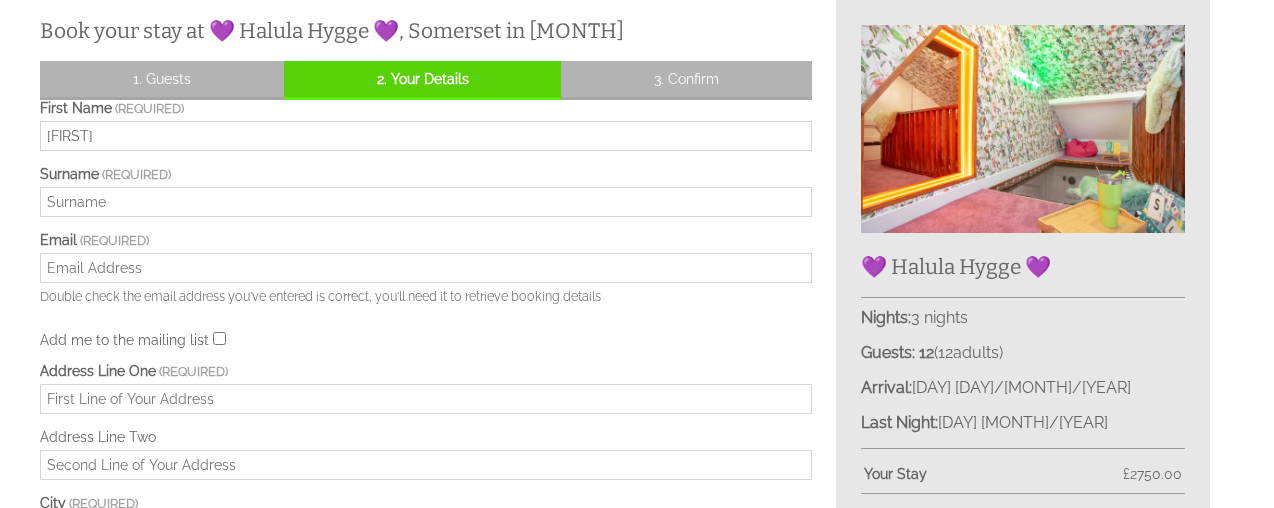 type on "Harding" 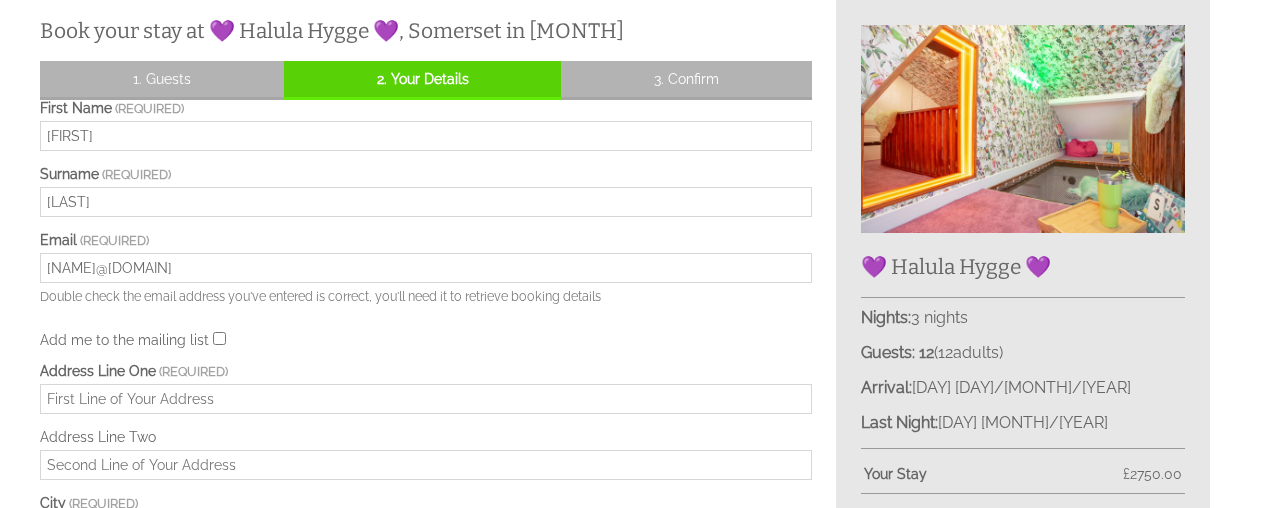 type on "16 Cherry Avenue" 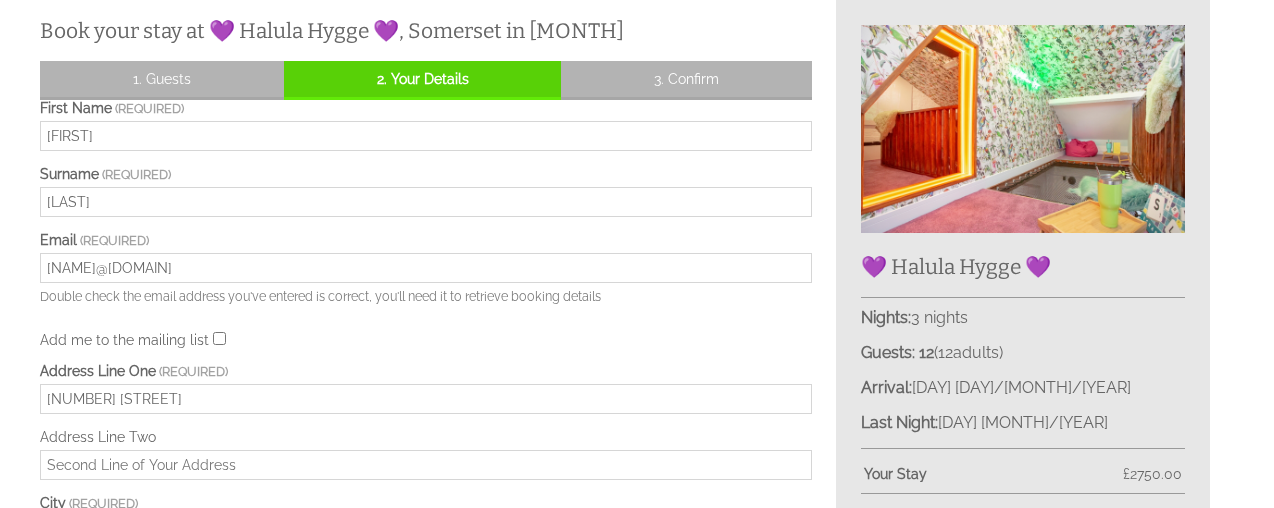 type on "Market Harborough" 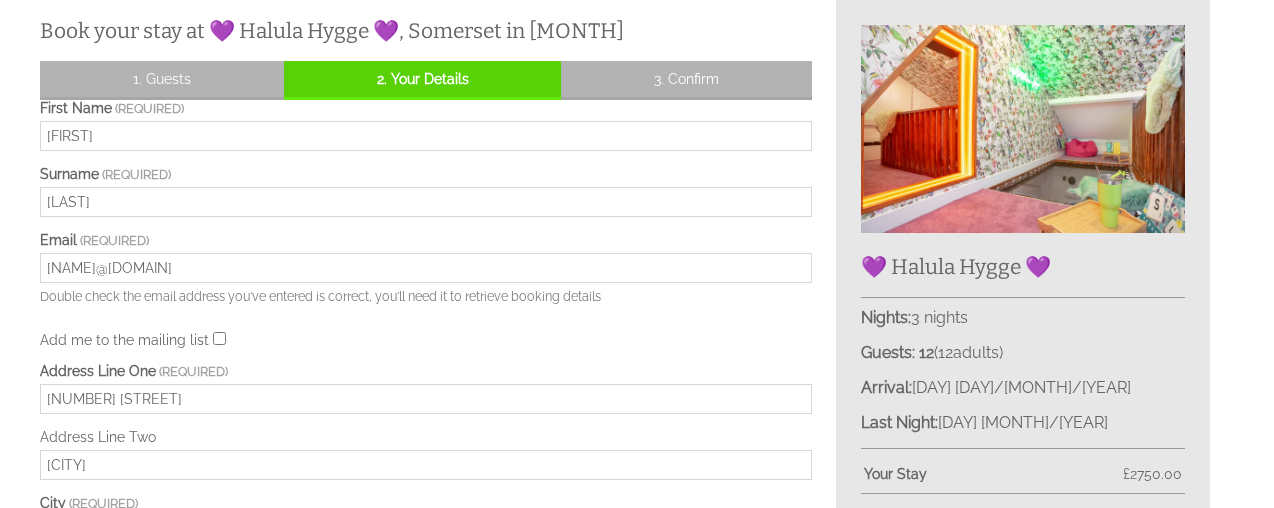 type on "Leicestershire" 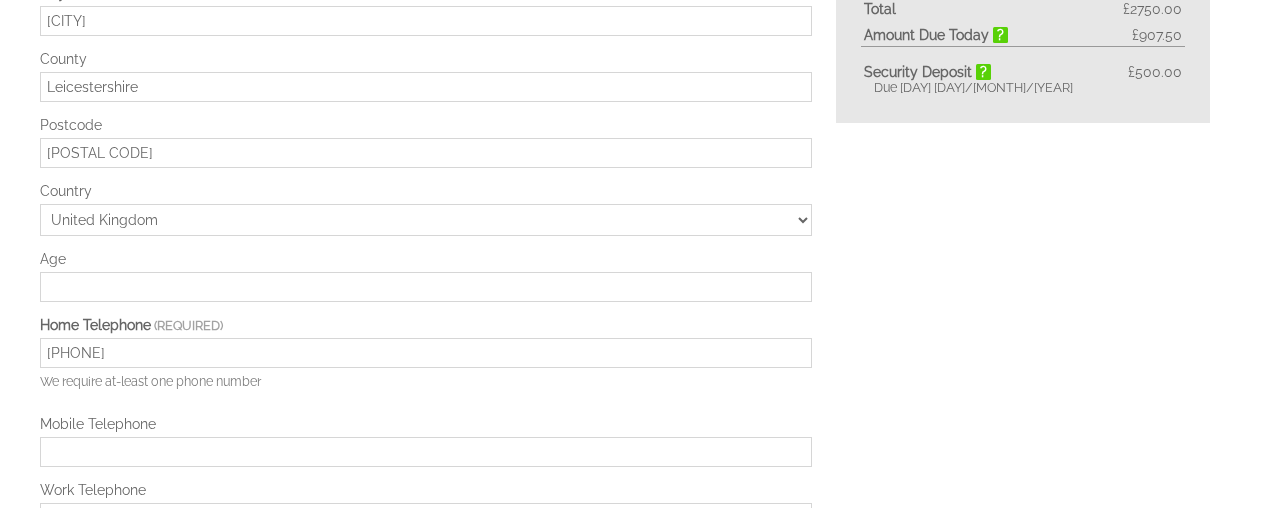 scroll, scrollTop: 1018, scrollLeft: 0, axis: vertical 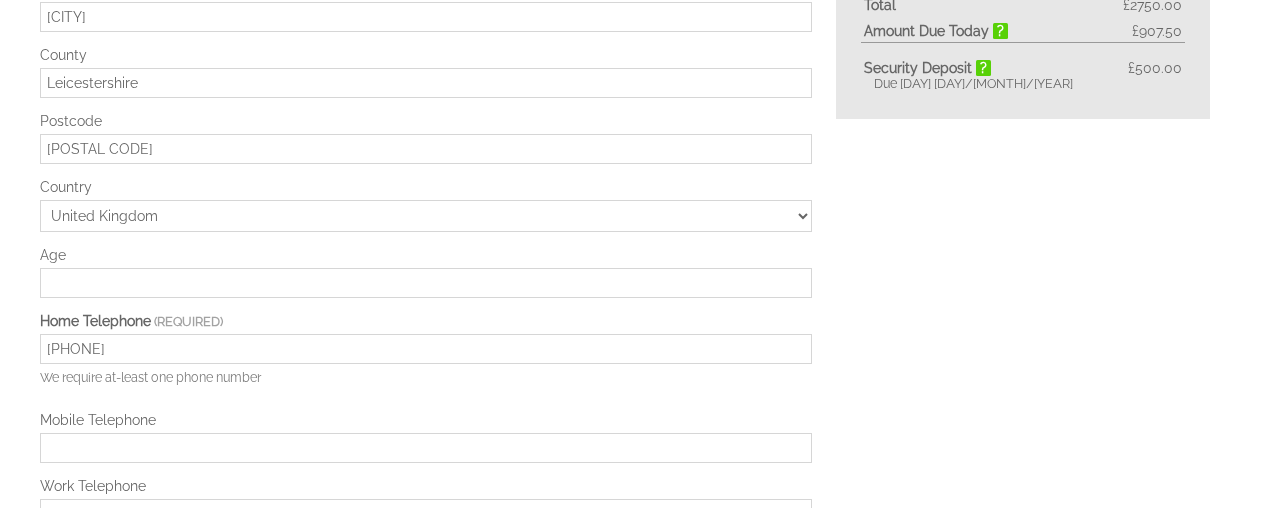 click on "Age" at bounding box center (426, 283) 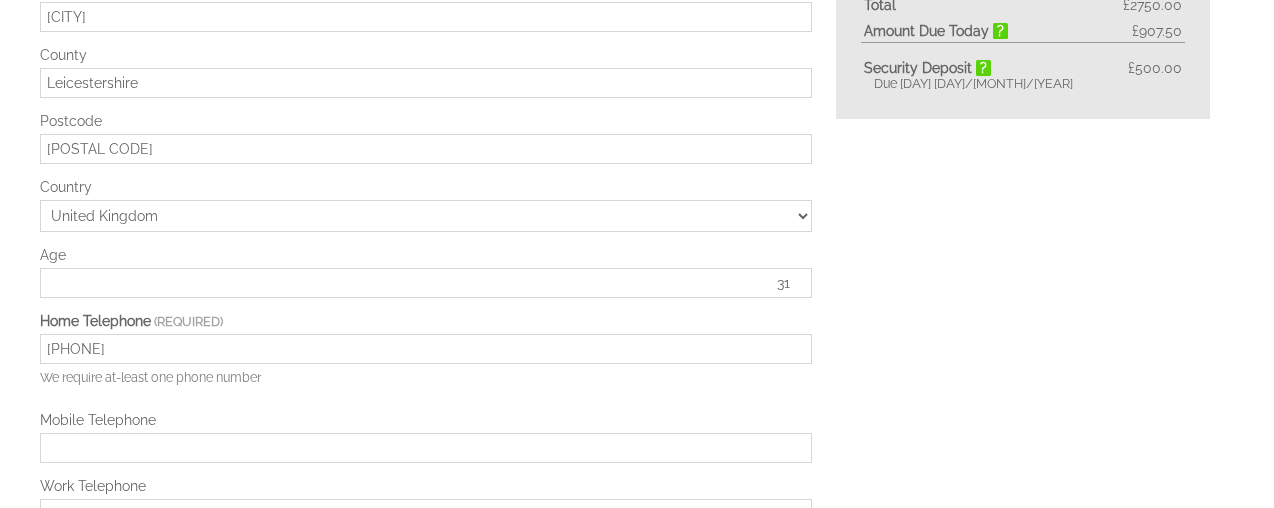 click on "31" at bounding box center (426, 283) 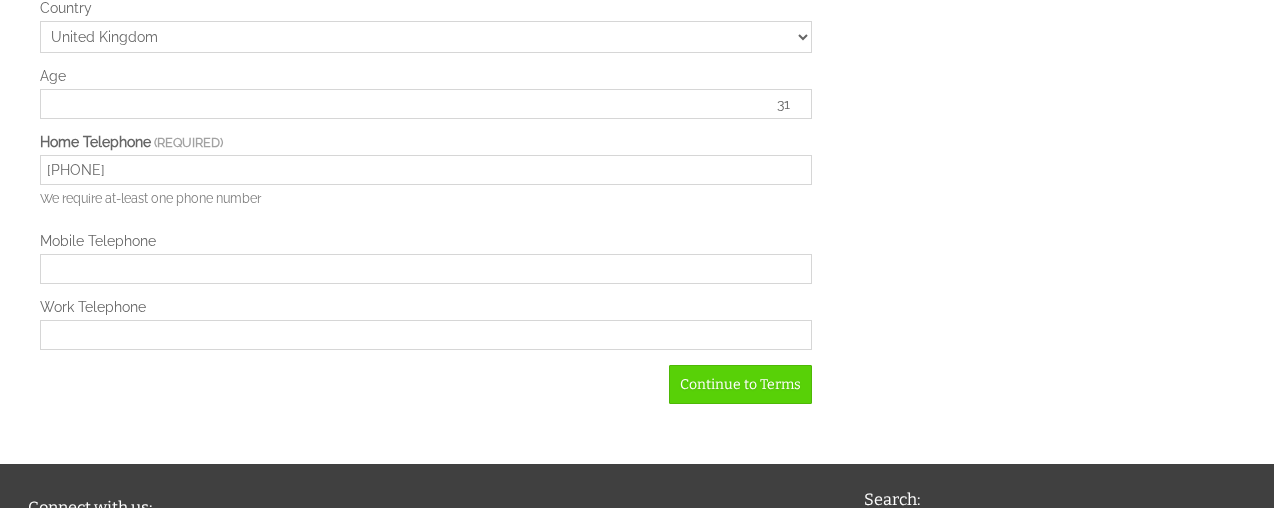 scroll, scrollTop: 1200, scrollLeft: 0, axis: vertical 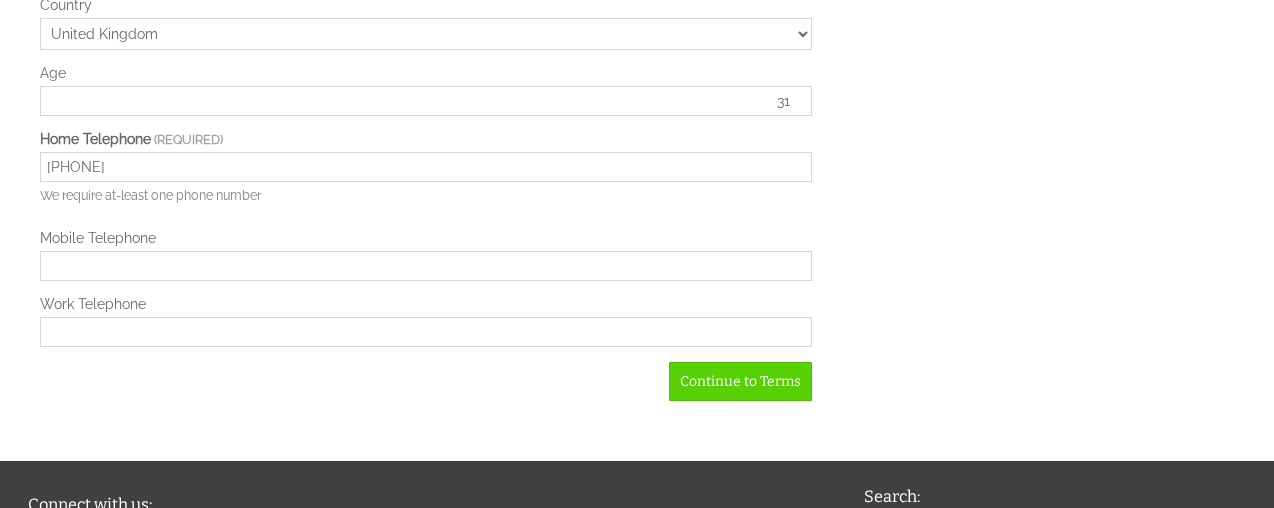 type on "31" 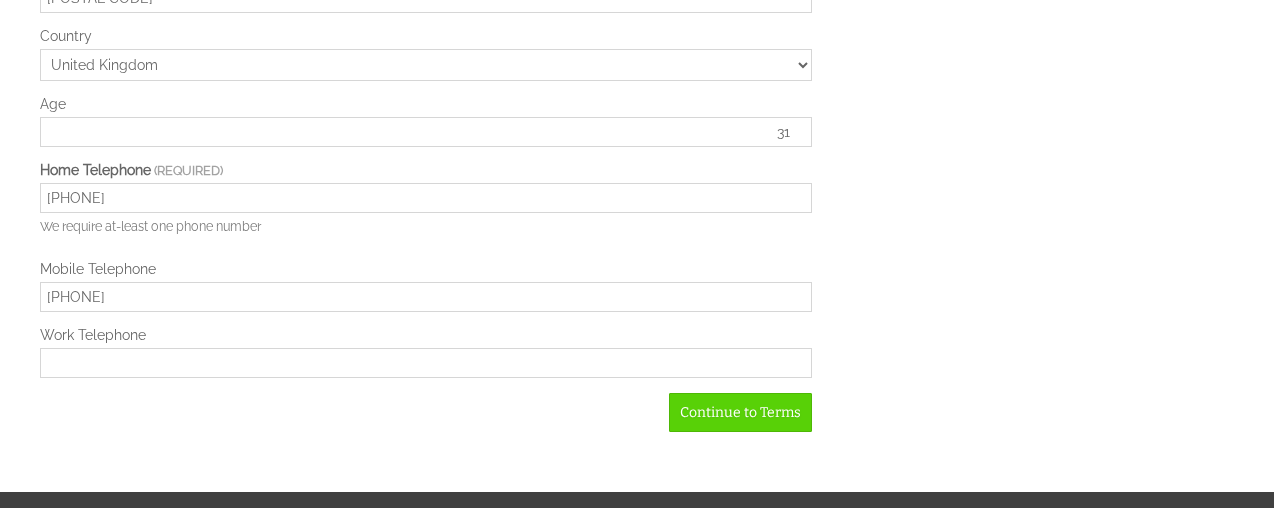 scroll, scrollTop: 1171, scrollLeft: 0, axis: vertical 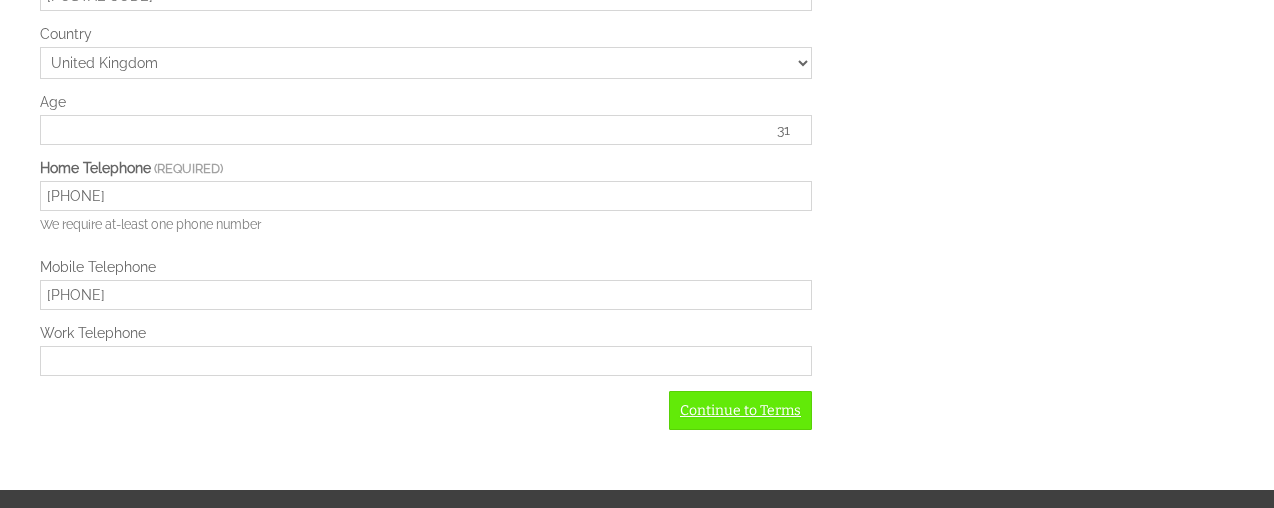 click on "Continue to Terms" at bounding box center [740, 410] 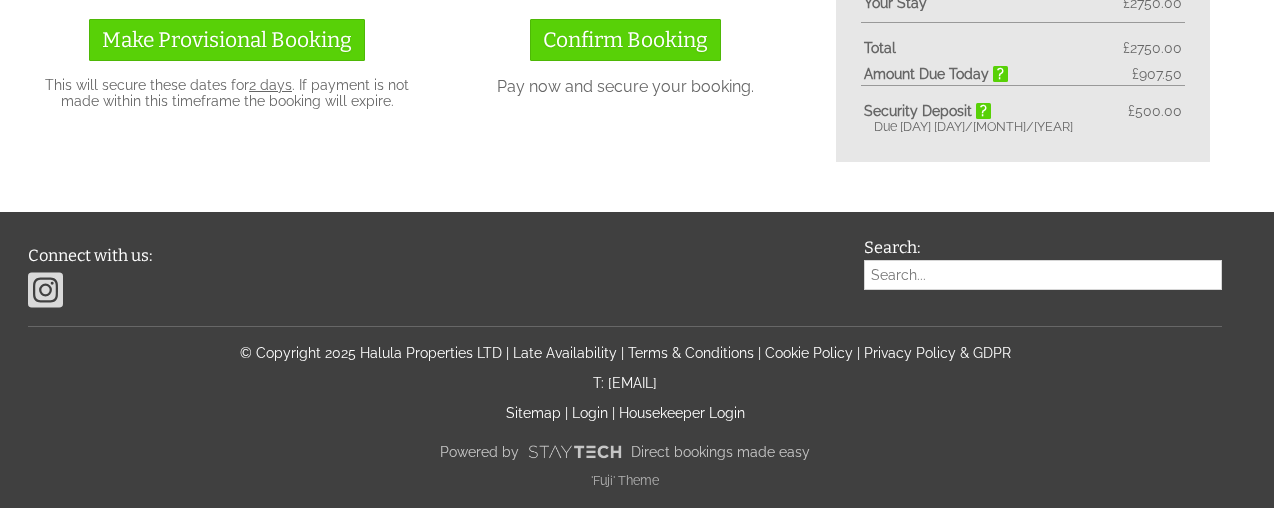 scroll, scrollTop: 504, scrollLeft: 0, axis: vertical 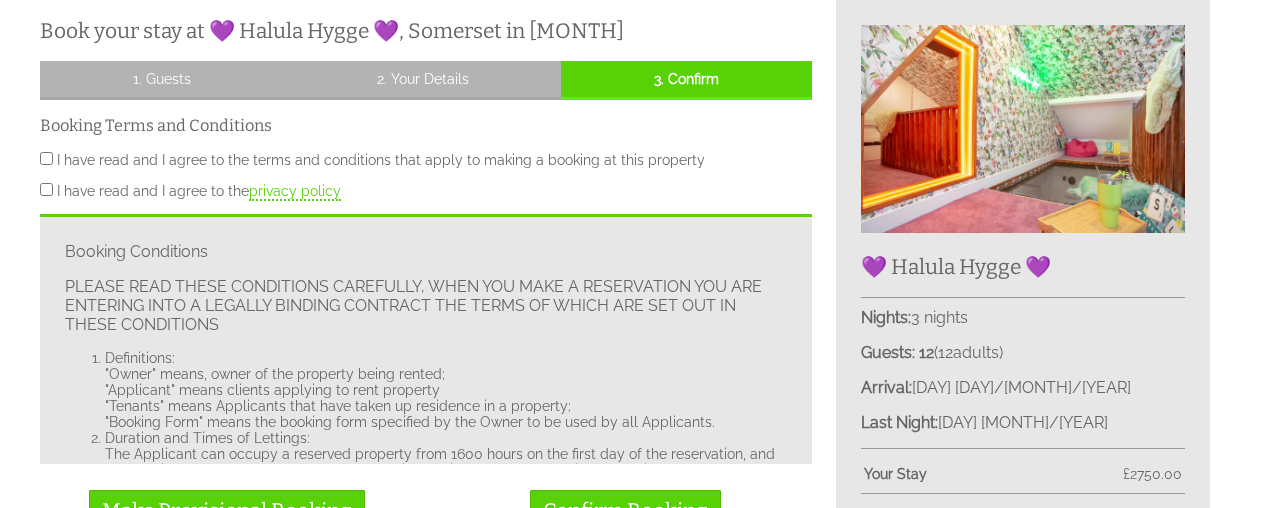 click on "I have read and I agree to the terms and conditions that apply to making a booking at this property" at bounding box center (46, 158) 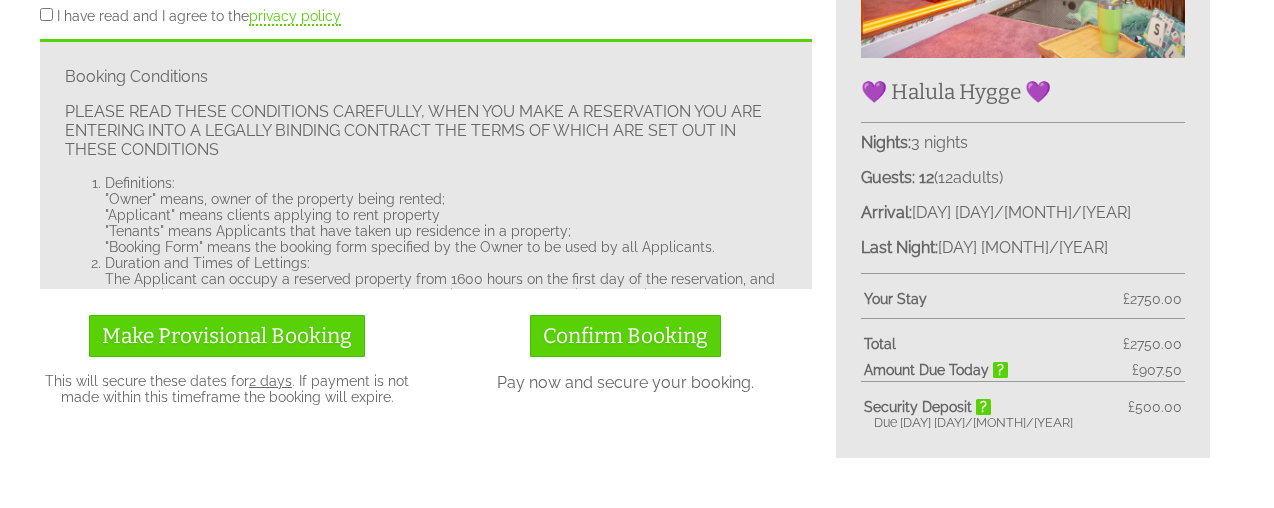 scroll, scrollTop: 687, scrollLeft: 0, axis: vertical 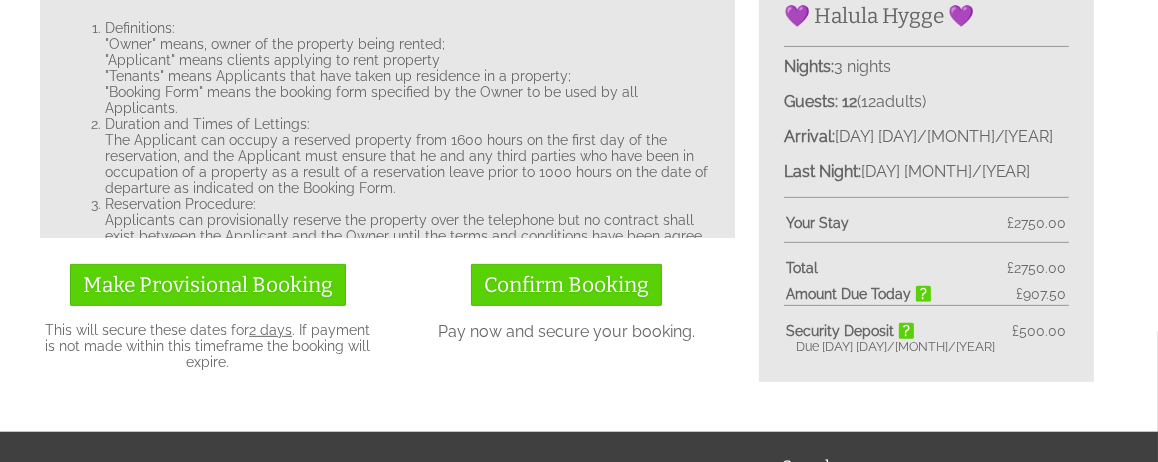 drag, startPoint x: 93, startPoint y: 28, endPoint x: 440, endPoint y: 176, distance: 377.24396 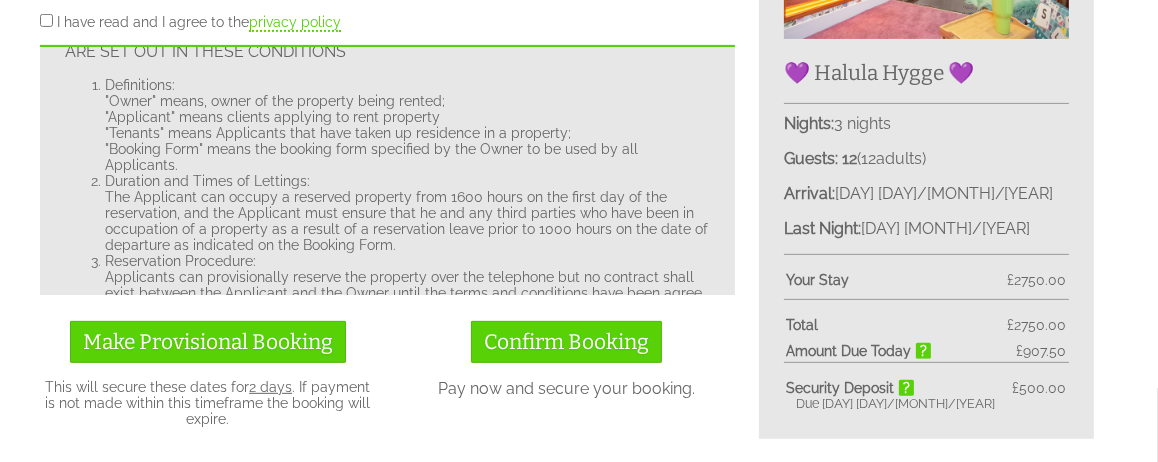 scroll, scrollTop: 624, scrollLeft: 0, axis: vertical 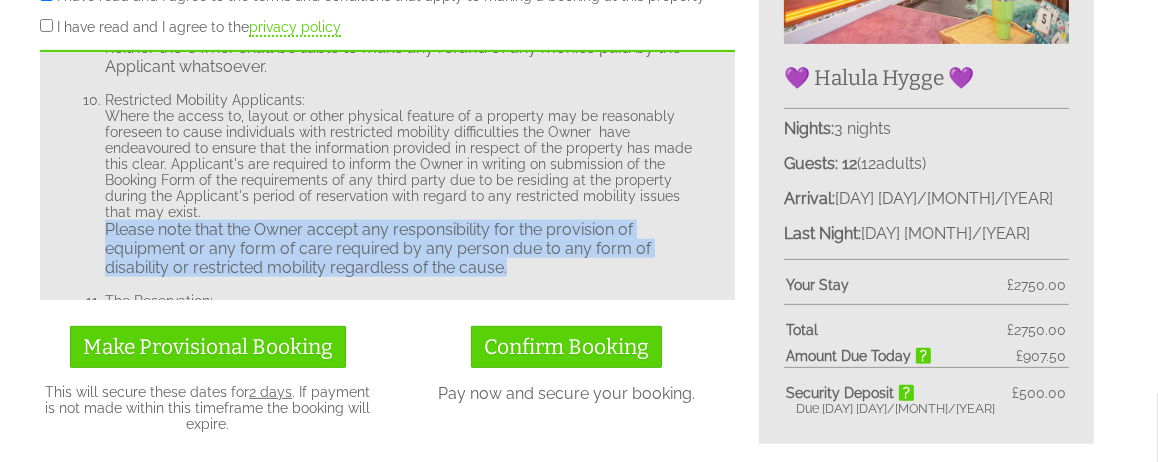 drag, startPoint x: 507, startPoint y: 235, endPoint x: 92, endPoint y: 201, distance: 416.39044 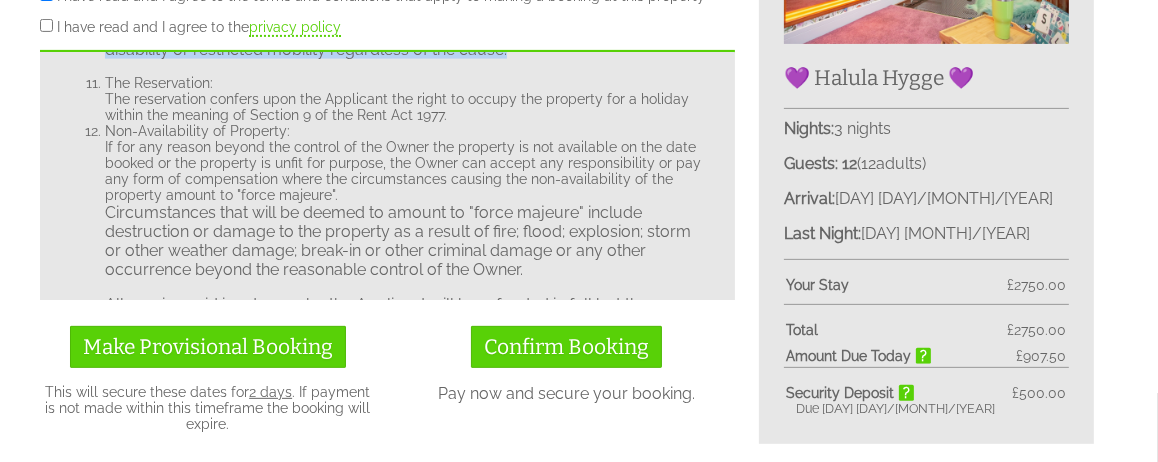scroll, scrollTop: 2398, scrollLeft: 0, axis: vertical 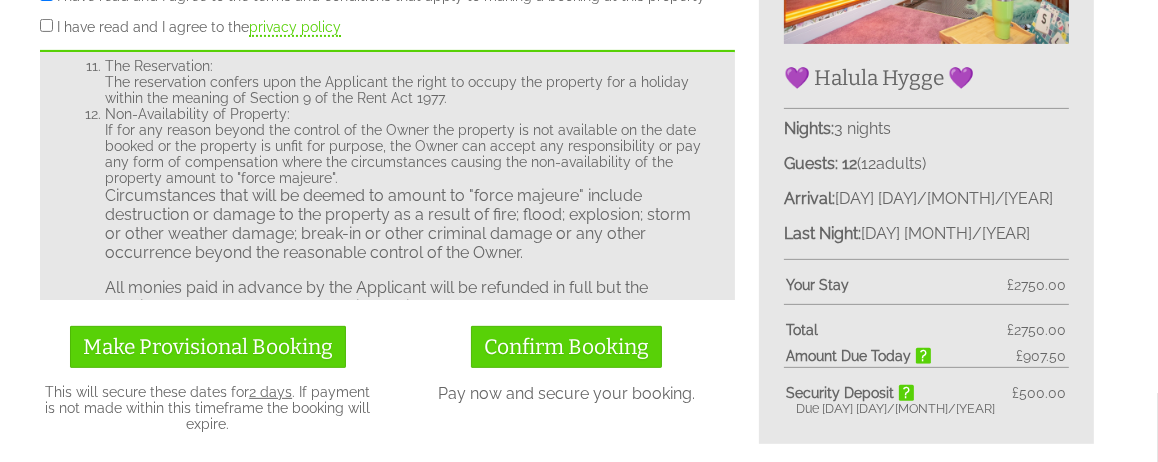 click on "Definitions:
"Owner" means, owner of the property being rented;
"Applicant" means clients applying to rent property
"Tenants" means Applicants that have taken up residence in a property;
"Booking Form" means the booking form specified by the Owner to be used by all Applicants.
Duration and Times of Lettings:
The Applicant can occupy a reserved property from 1600 hours on the first day of the reservation, and the Applicant must ensure that he and any third parties who have been in occupation of a property as a result of a reservation leave prior to 1000 hours on the date of departure as indicated on the Booking Form.
Reservation Procedure:
Payment Procedure: The balance of the full amount due in respect of the reservation and any additional charges are due 12 weeks before the commencement date.
Cancellation:
ALL APPLICANTS ARE ADVISED TO TAKE OUT PERSONAL HOLIDAY CANCELLATION INSURANCE.
Changes:
Applicant's Obligations:
The Applicant agrees:" at bounding box center (387, -667) 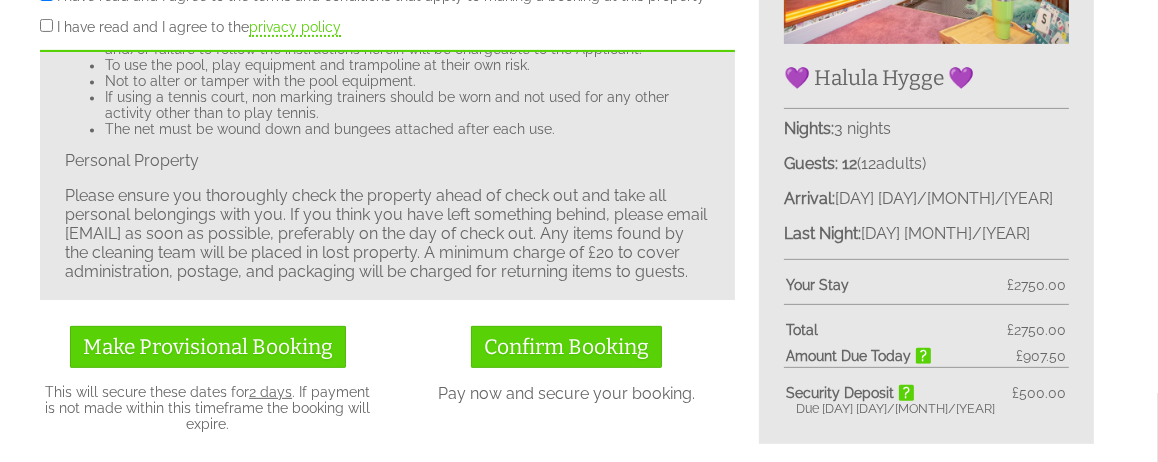 scroll, scrollTop: 3659, scrollLeft: 0, axis: vertical 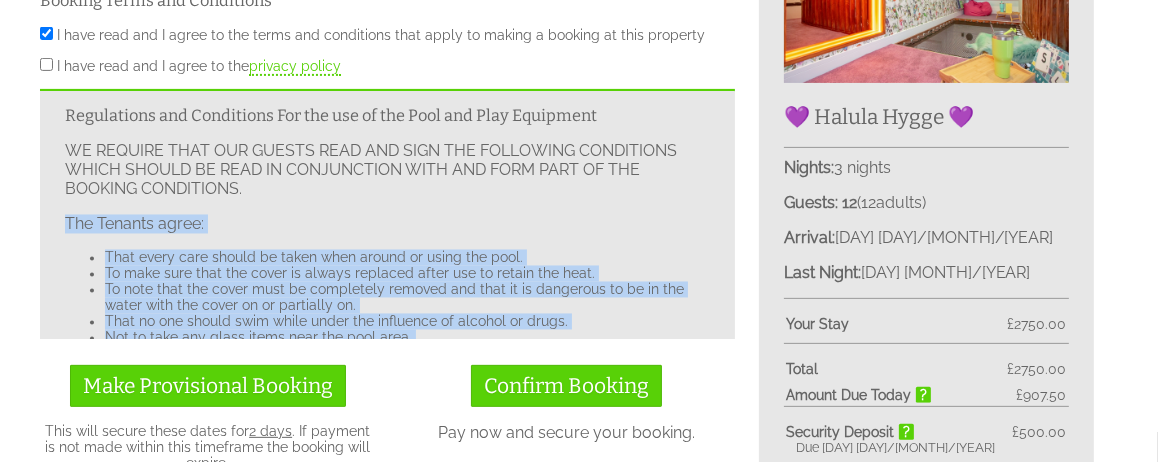 drag, startPoint x: 562, startPoint y: 267, endPoint x: 66, endPoint y: 181, distance: 503.40045 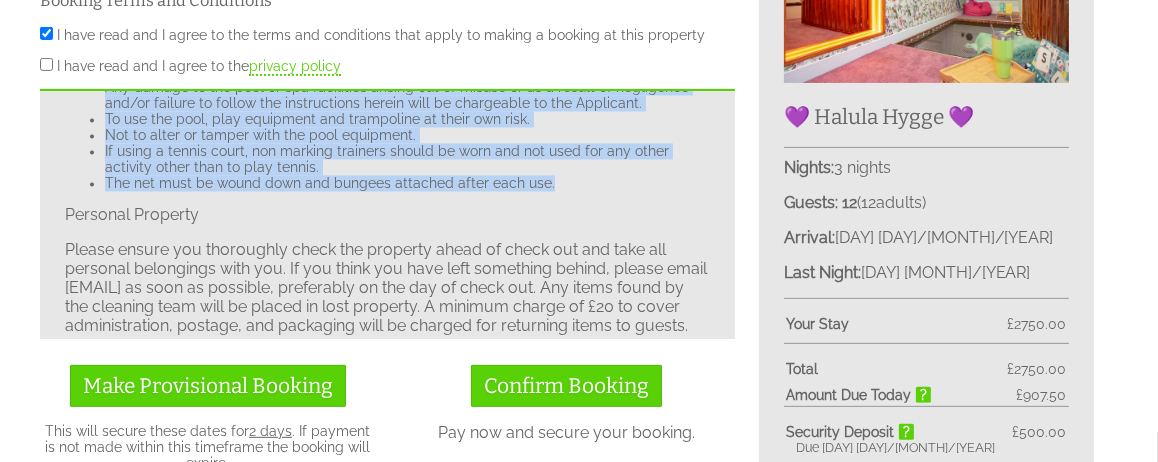 scroll, scrollTop: 3659, scrollLeft: 0, axis: vertical 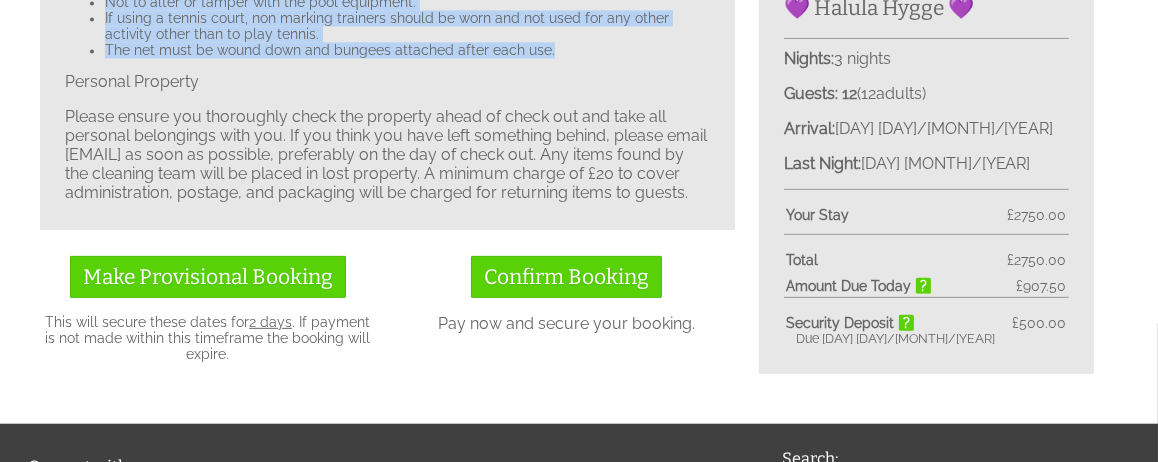 drag, startPoint x: 150, startPoint y: 180, endPoint x: 49, endPoint y: 49, distance: 165.41463 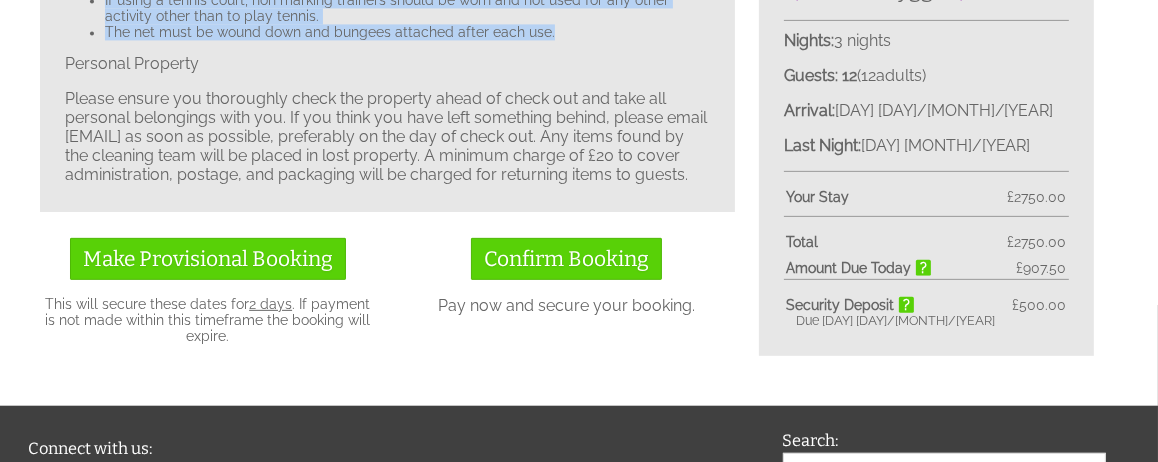 scroll, scrollTop: 715, scrollLeft: 0, axis: vertical 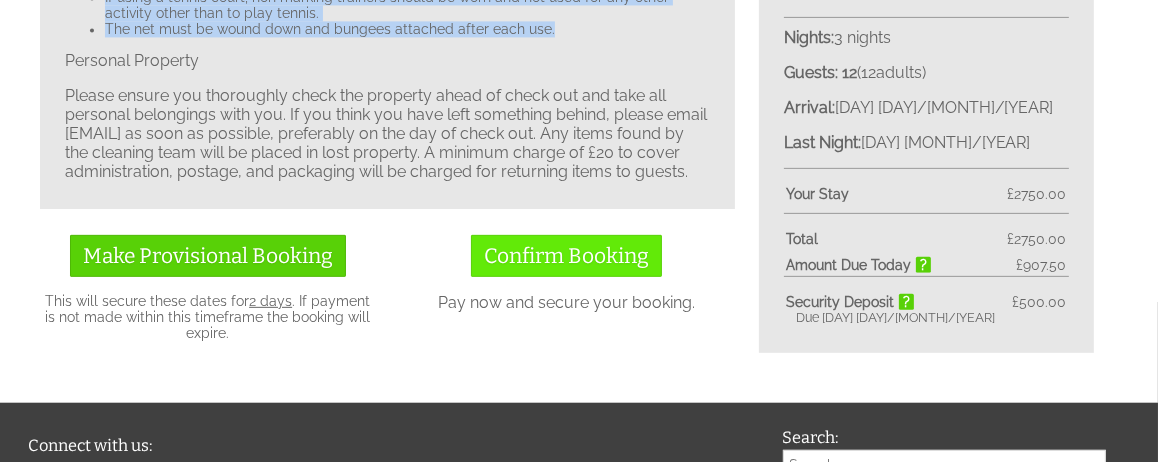 click on "Confirm Booking" at bounding box center [566, 256] 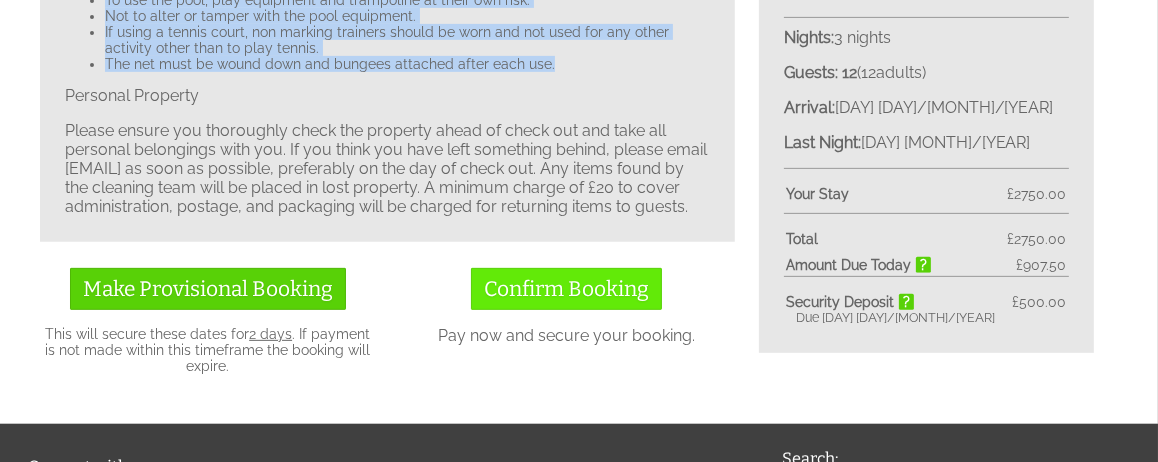 scroll, scrollTop: 460, scrollLeft: 0, axis: vertical 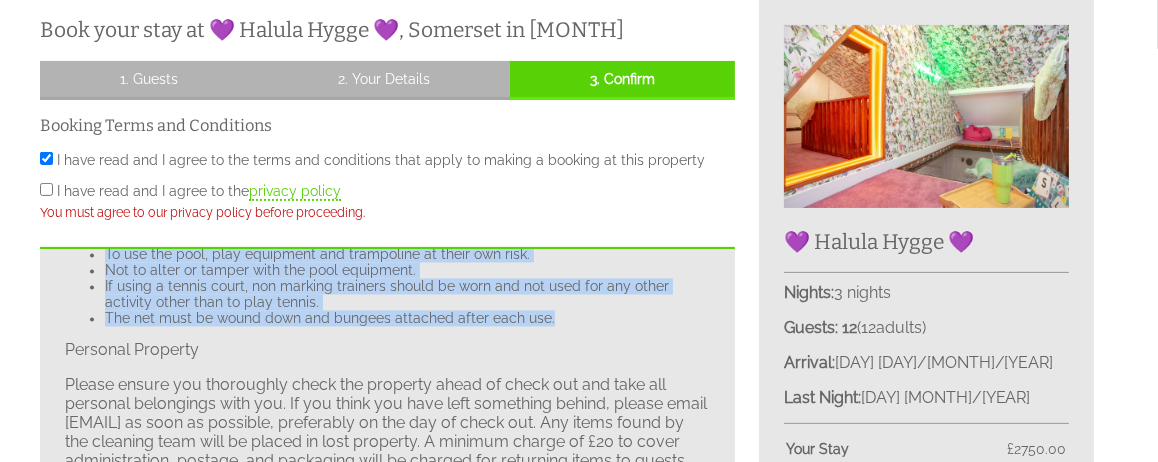 click on "I have read and I agree to the  privacy policy" at bounding box center [46, 189] 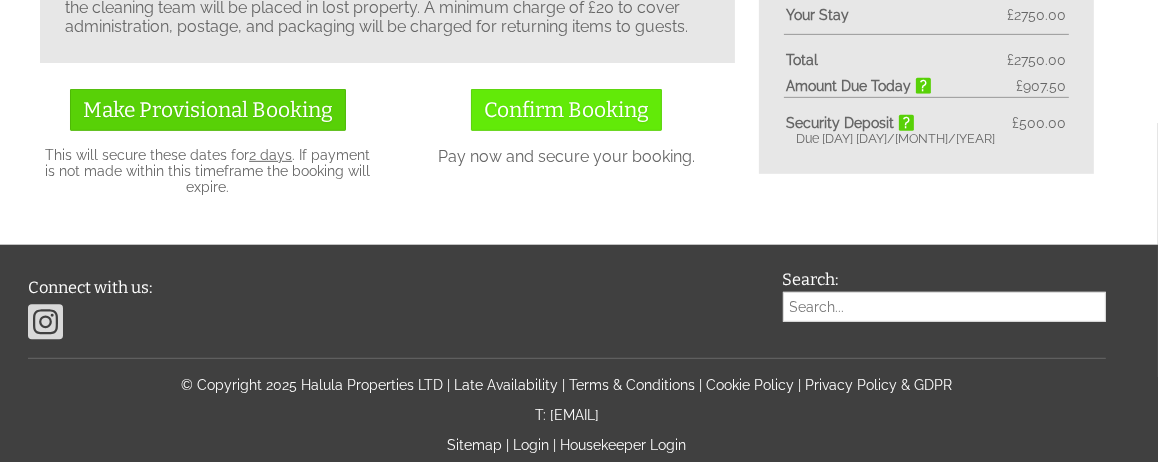click on "Confirm Booking" at bounding box center (566, 110) 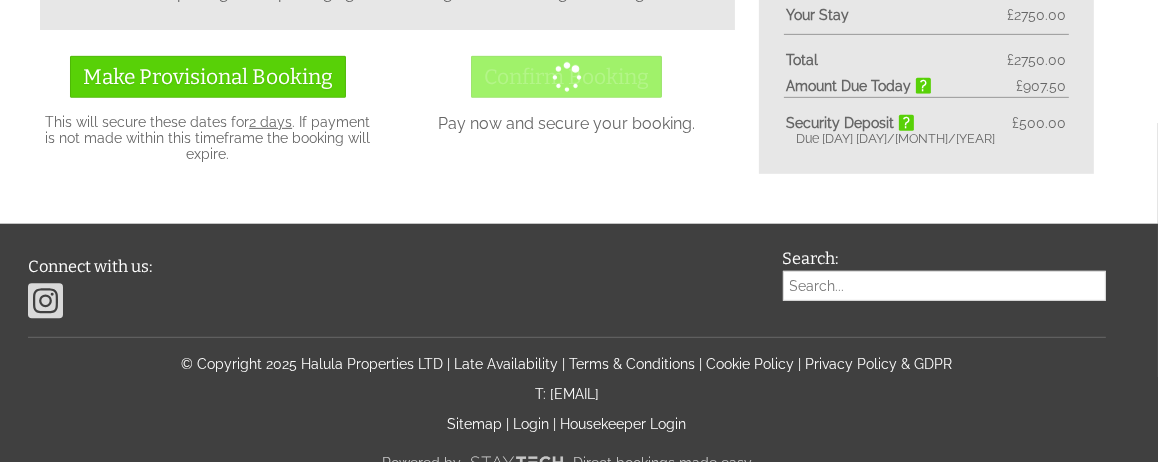 scroll, scrollTop: 860, scrollLeft: 0, axis: vertical 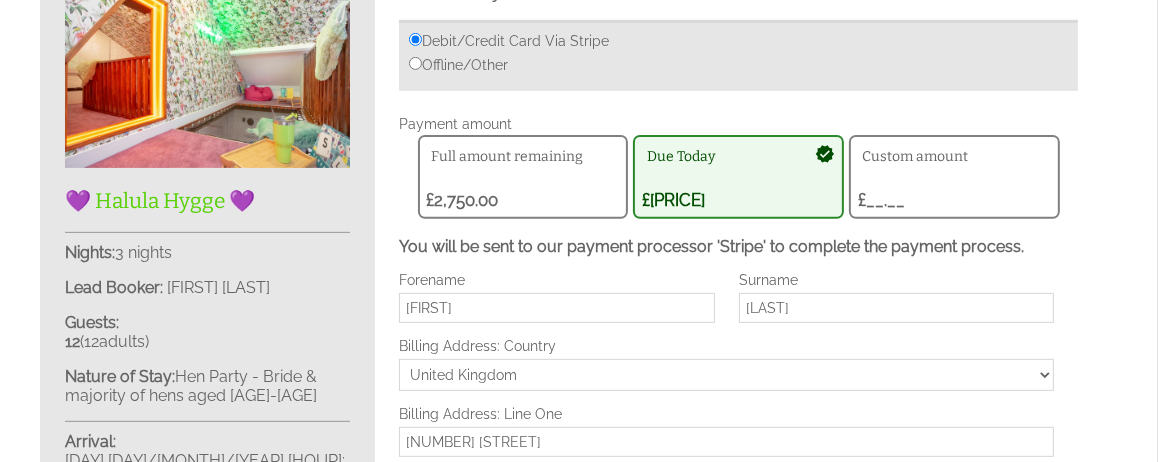 click on "Offline/Other" at bounding box center (458, 65) 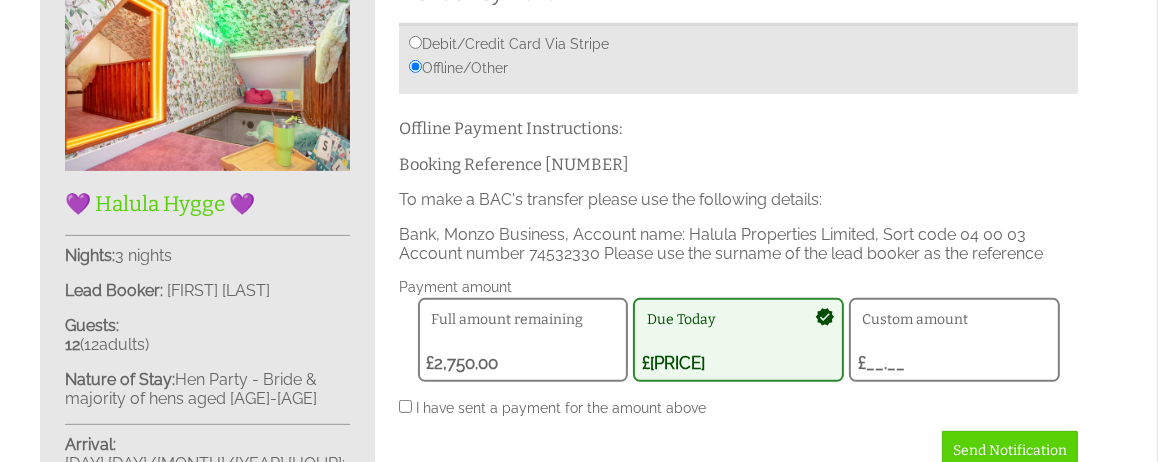 scroll, scrollTop: 623, scrollLeft: 0, axis: vertical 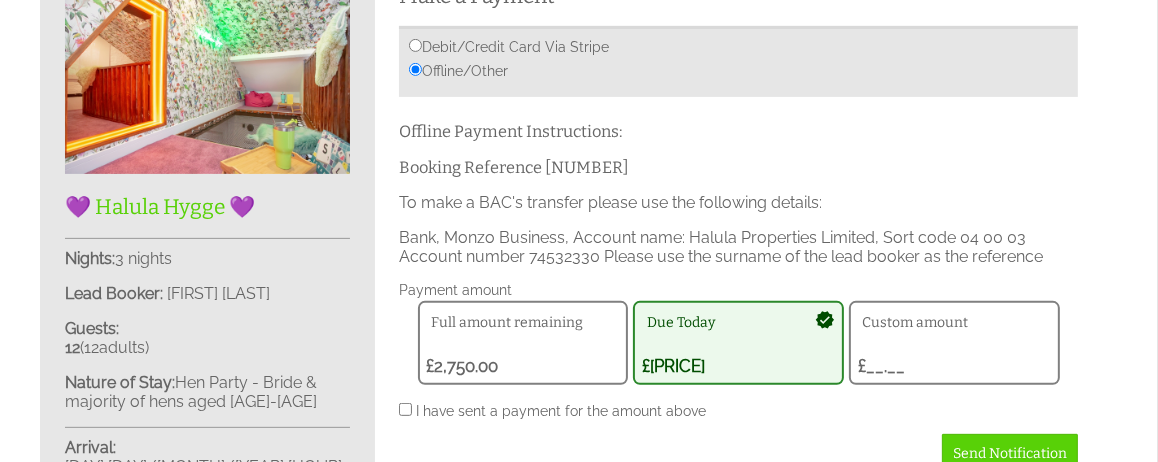 click on "Debit/Credit Card Via Stripe" at bounding box center [509, 47] 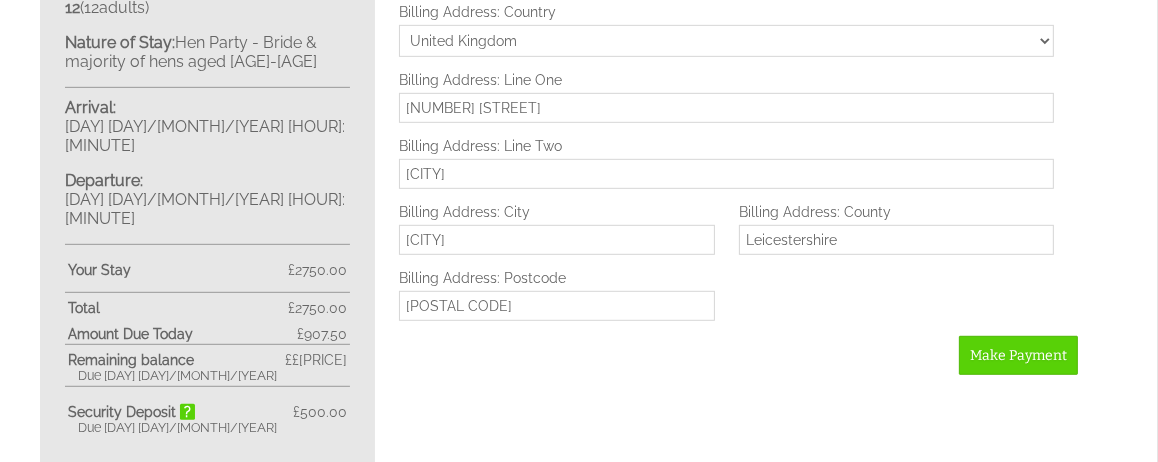 scroll, scrollTop: 966, scrollLeft: 0, axis: vertical 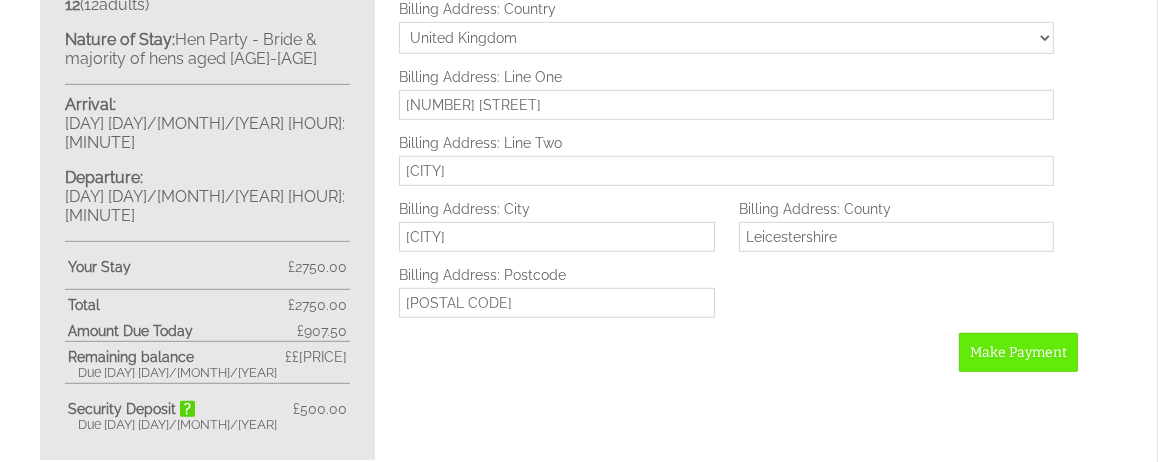 click on "Make Payment" at bounding box center [1018, 352] 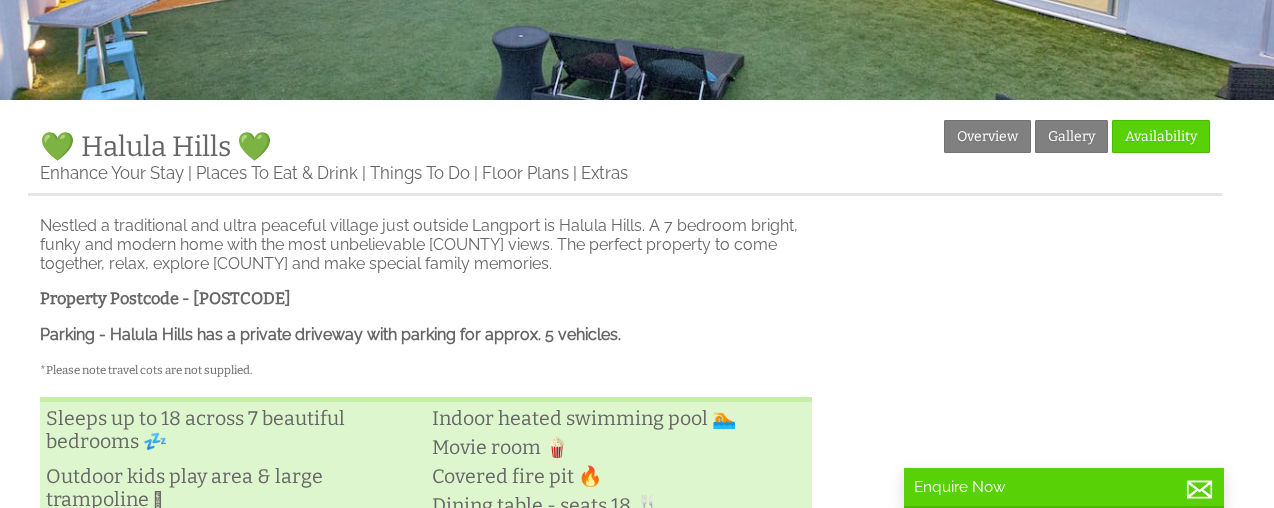 scroll, scrollTop: 434, scrollLeft: 0, axis: vertical 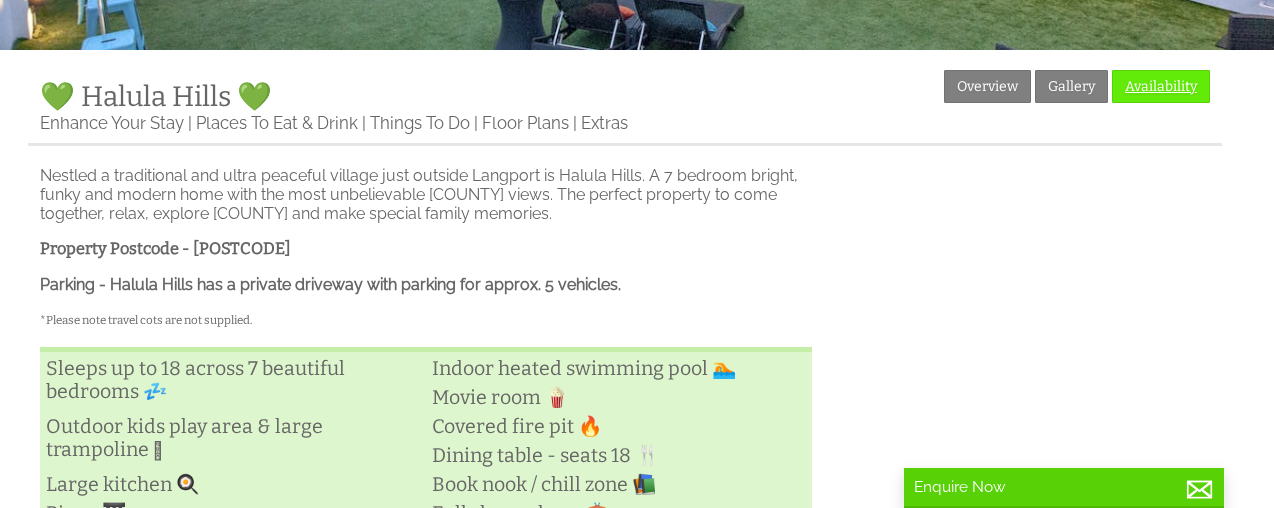 click on "Availability" at bounding box center [1161, 86] 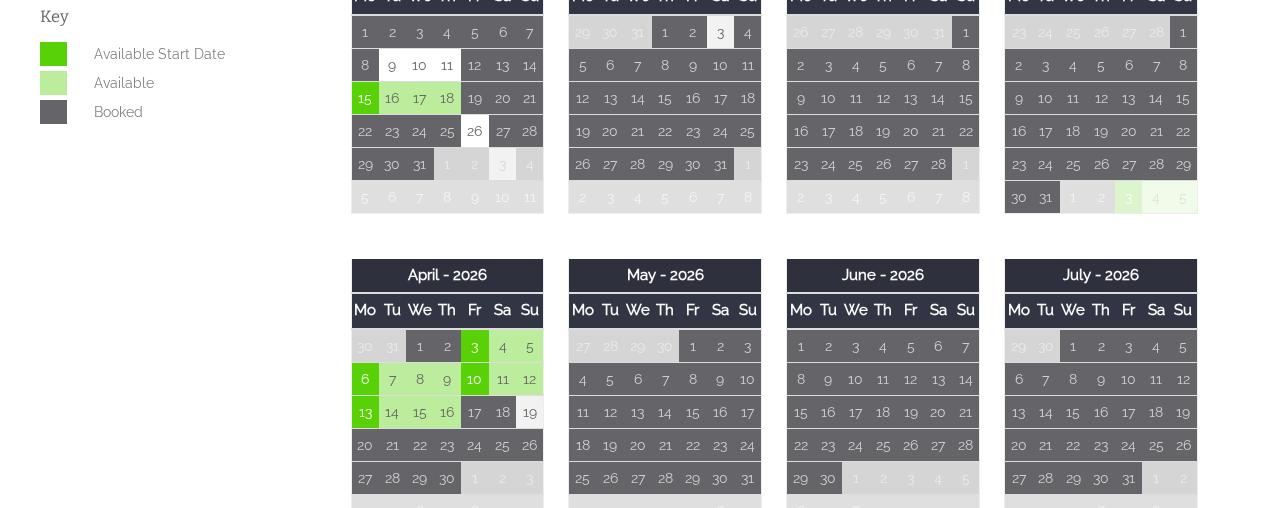 scroll, scrollTop: 979, scrollLeft: 0, axis: vertical 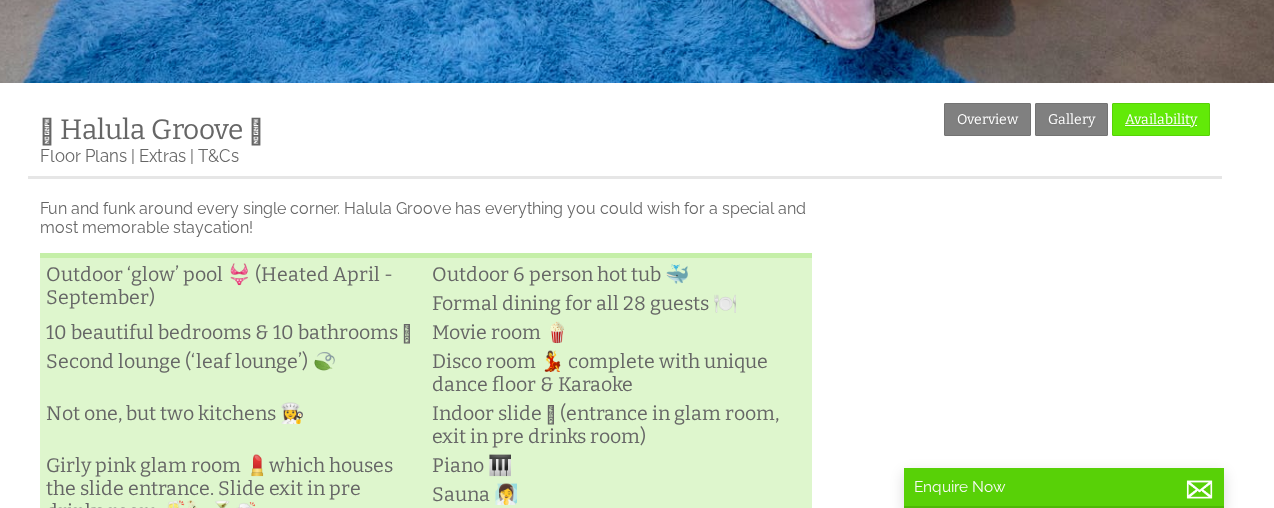 click on "Availability" at bounding box center (1161, 119) 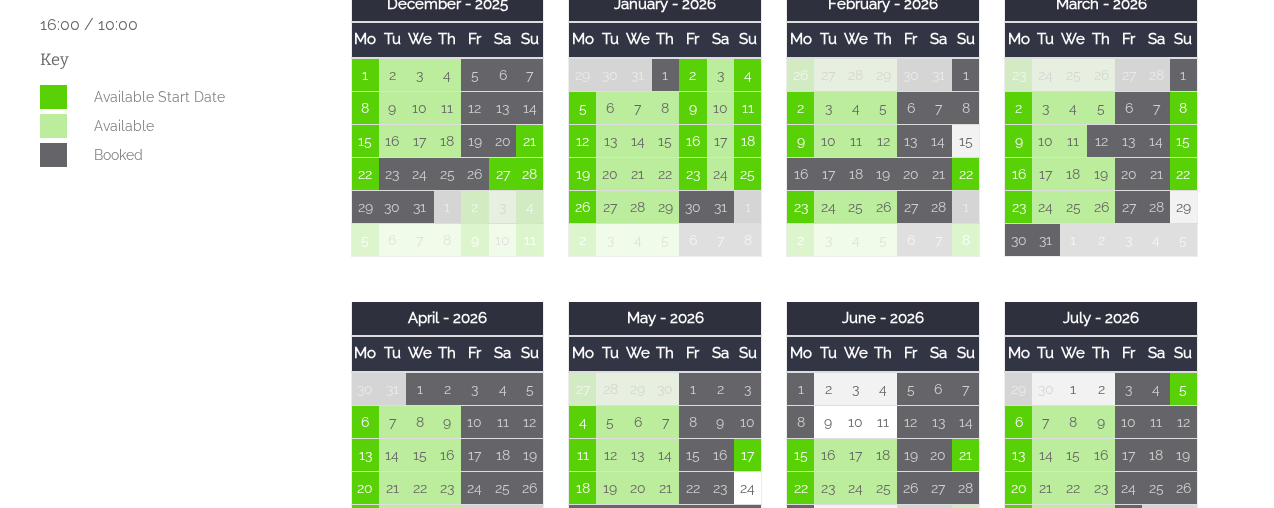 scroll, scrollTop: 933, scrollLeft: 0, axis: vertical 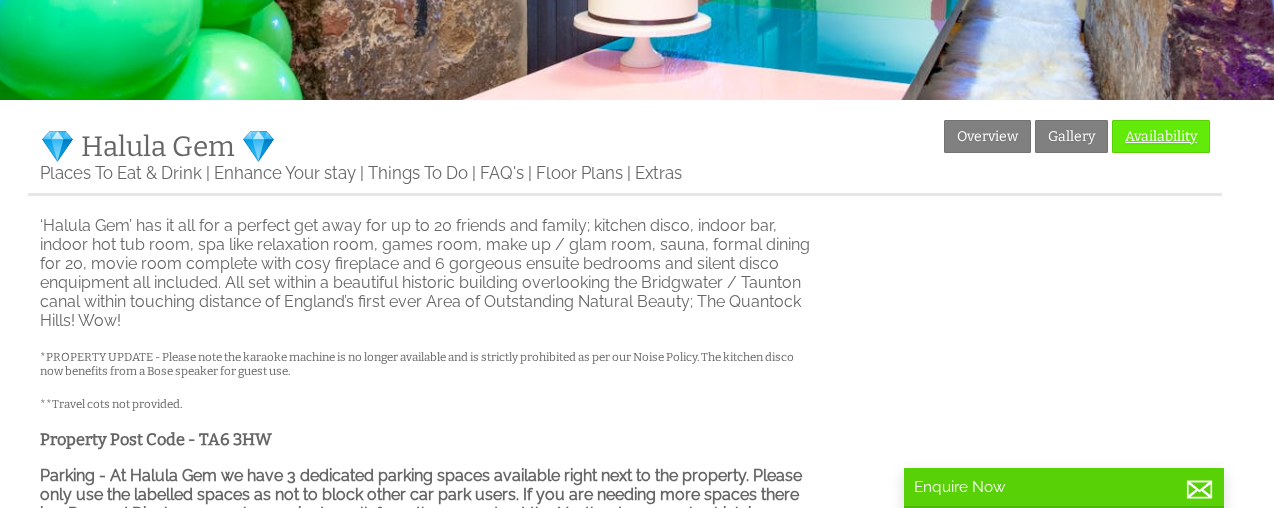 click on "Availability" at bounding box center (1161, 136) 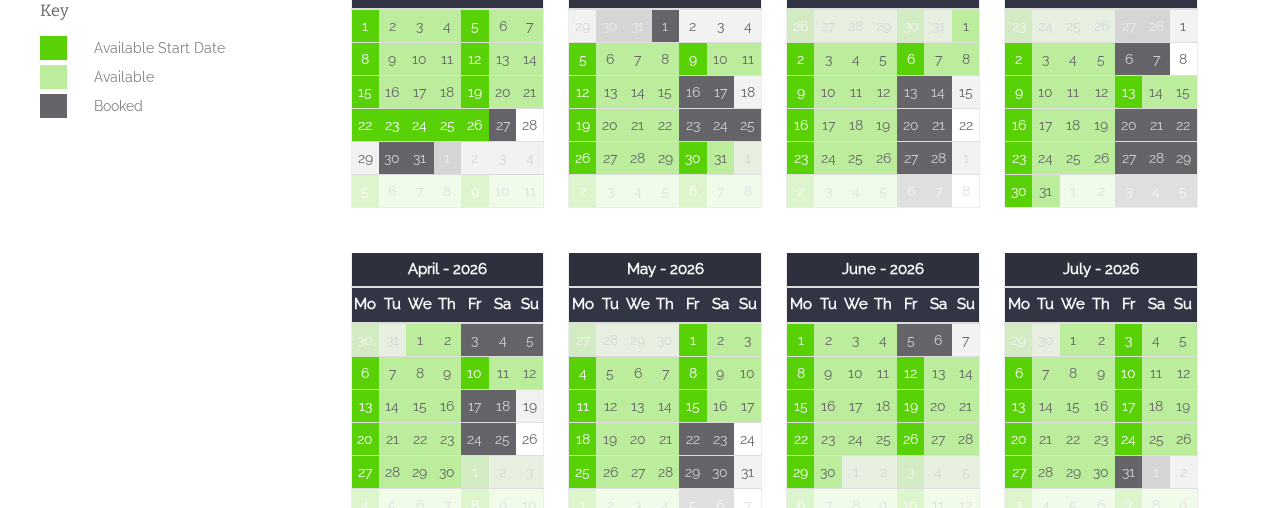 scroll, scrollTop: 985, scrollLeft: 0, axis: vertical 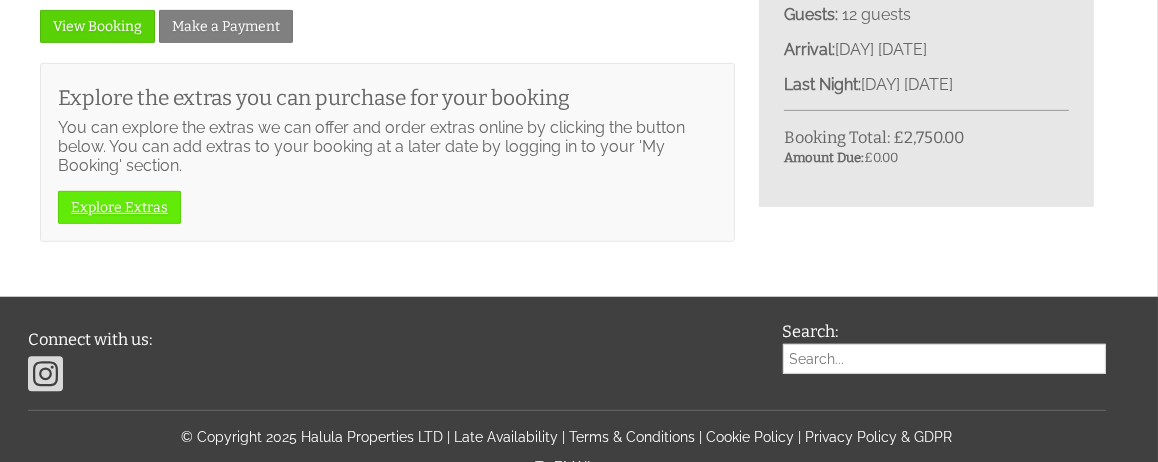 click on "Explore Extras" at bounding box center [119, 207] 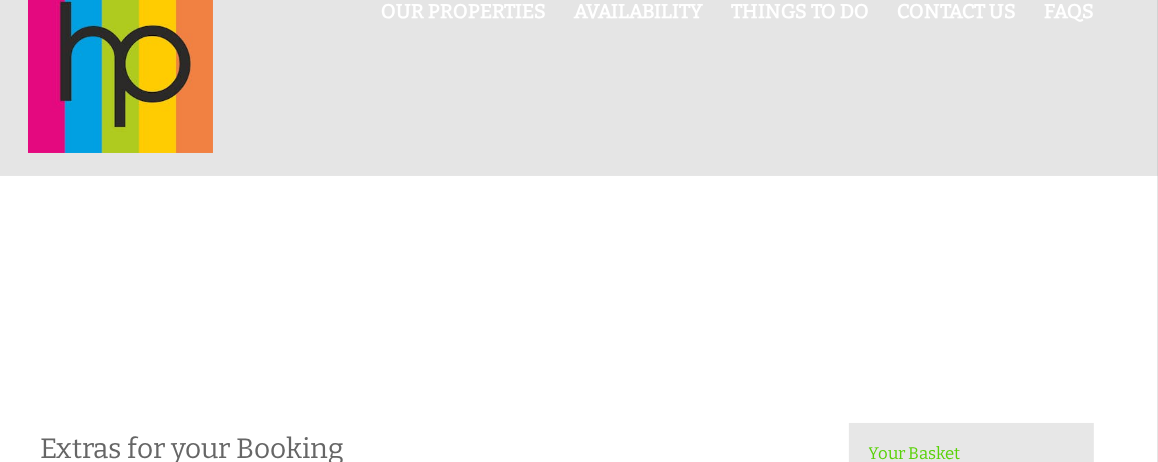scroll, scrollTop: 0, scrollLeft: 0, axis: both 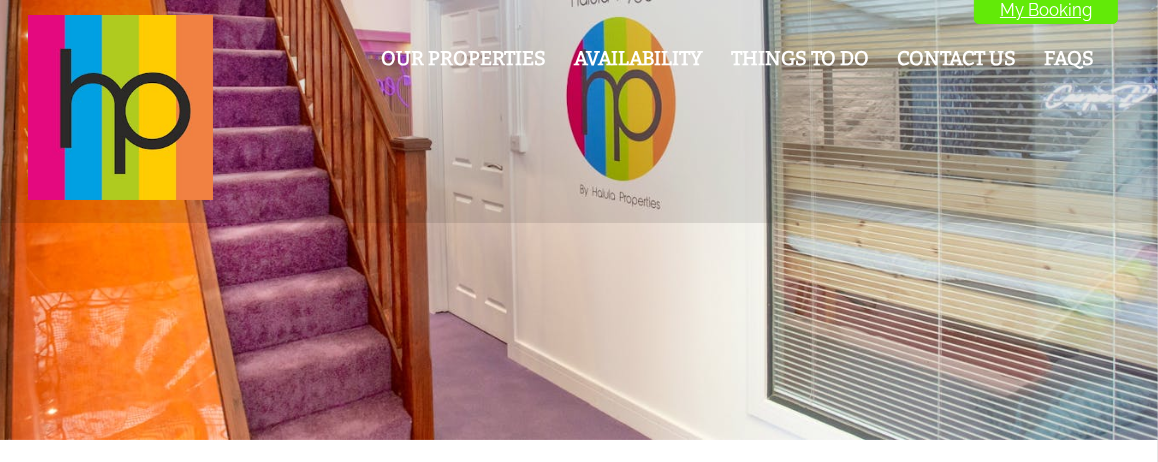 click on "My Booking" at bounding box center (1046, 10) 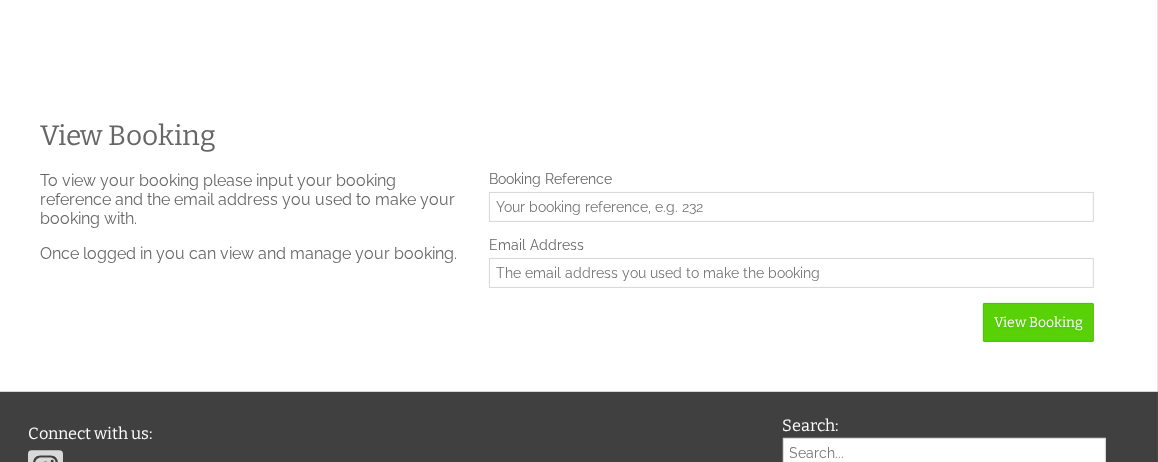 scroll, scrollTop: 369, scrollLeft: 0, axis: vertical 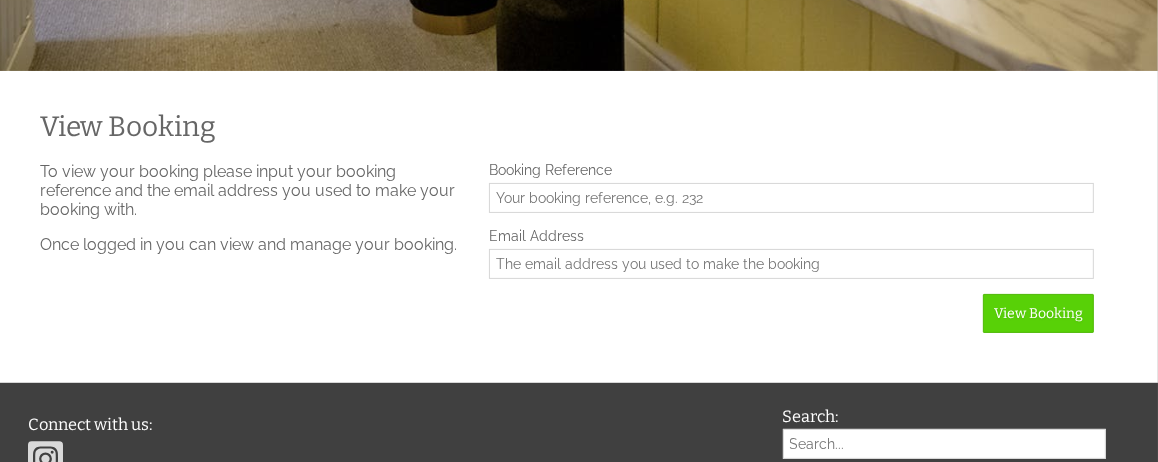 click on "Booking Reference" at bounding box center (791, 198) 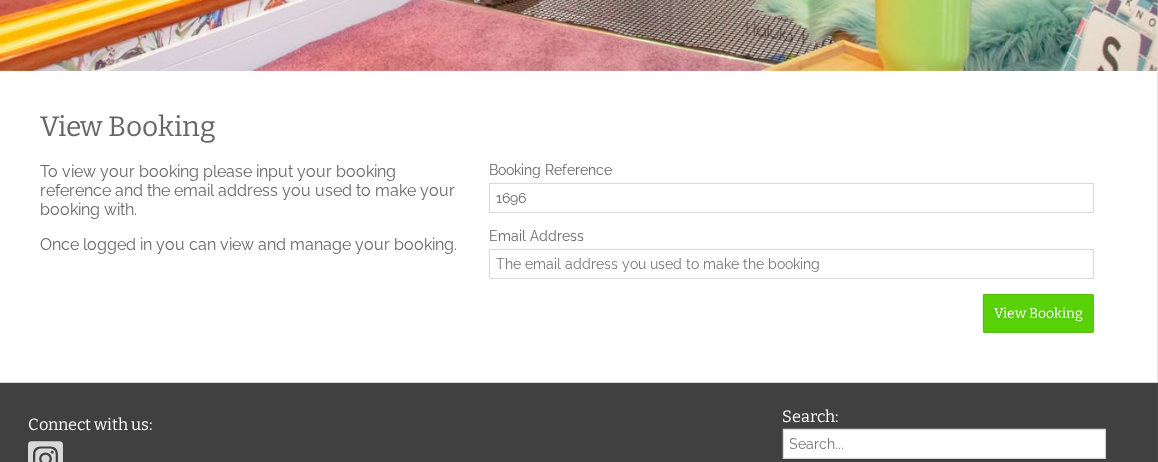 type on "[NUMBER]" 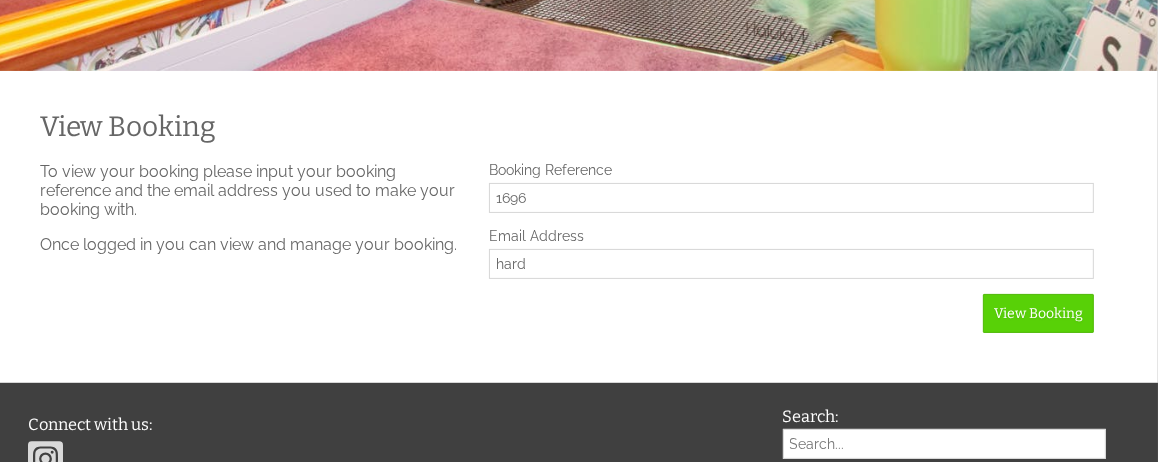 type on "[NAME]@[DOMAIN]" 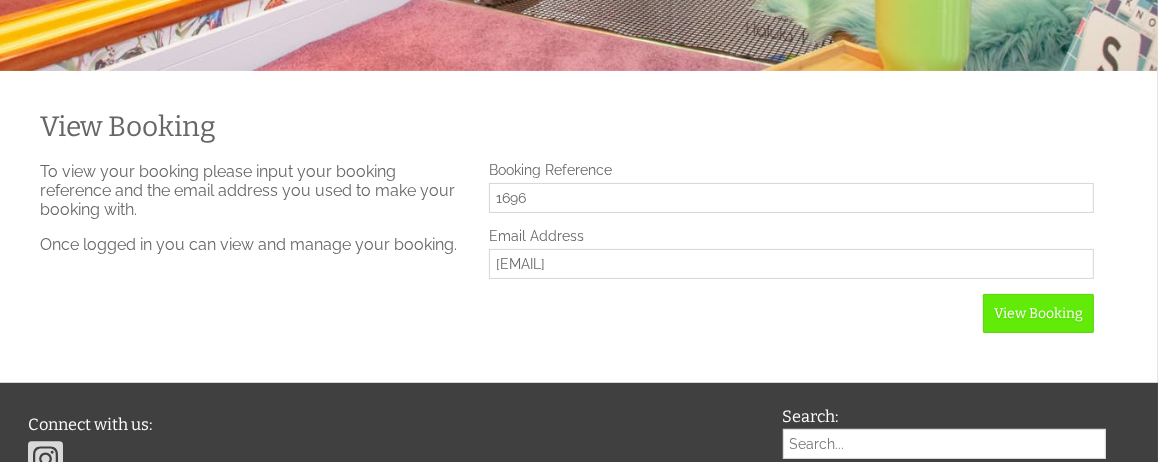 click on "View Booking" at bounding box center (1038, 313) 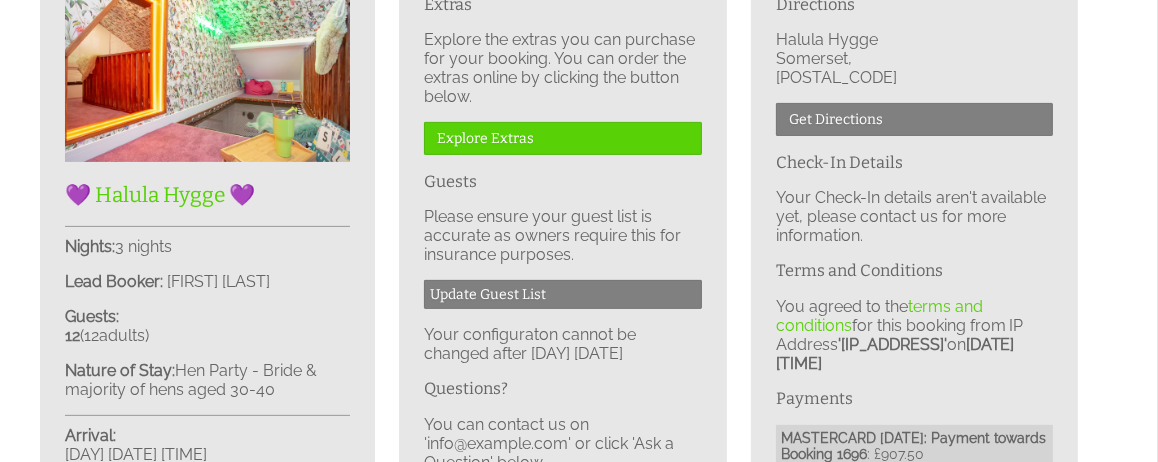 scroll, scrollTop: 578, scrollLeft: 0, axis: vertical 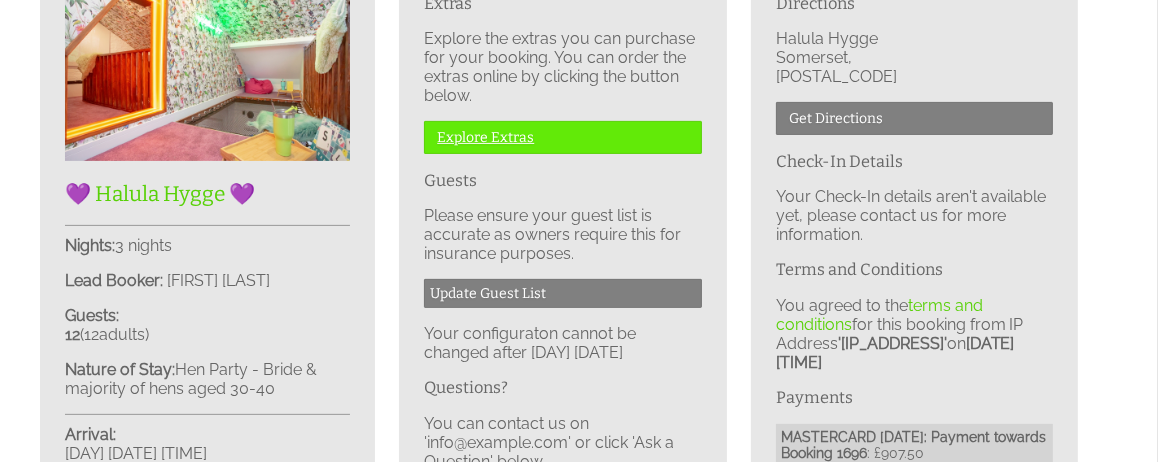 click on "Explore Extras" at bounding box center [562, 137] 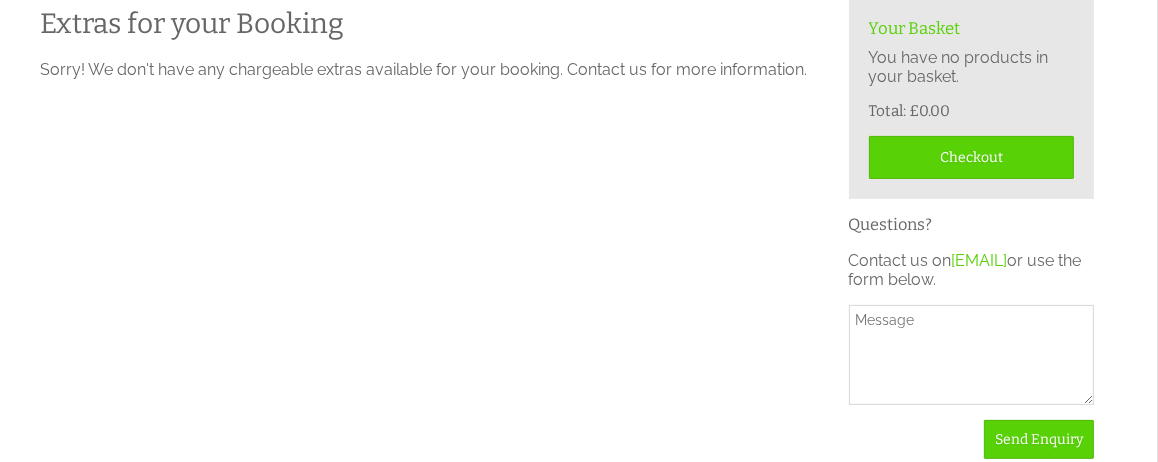 scroll, scrollTop: 453, scrollLeft: 0, axis: vertical 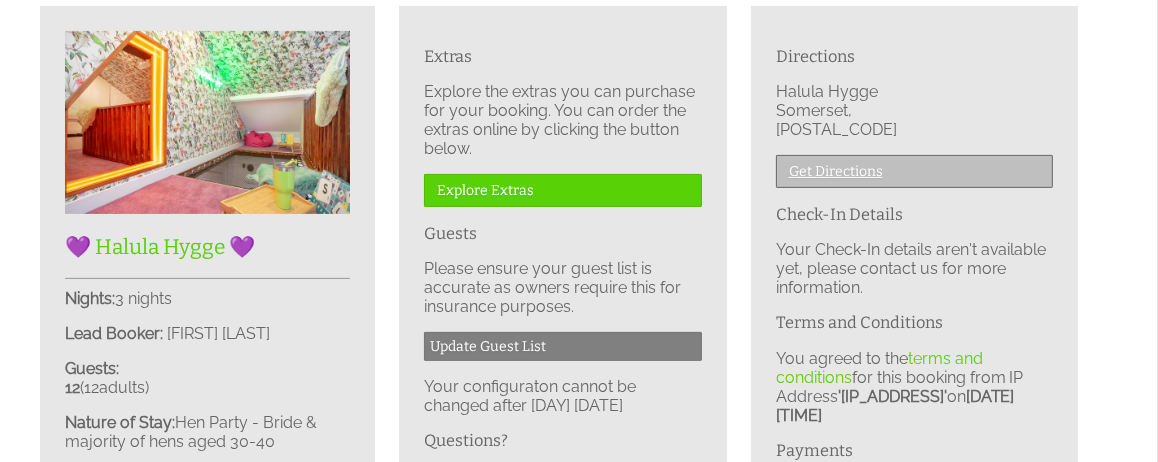 click on "Get Directions" at bounding box center [914, 171] 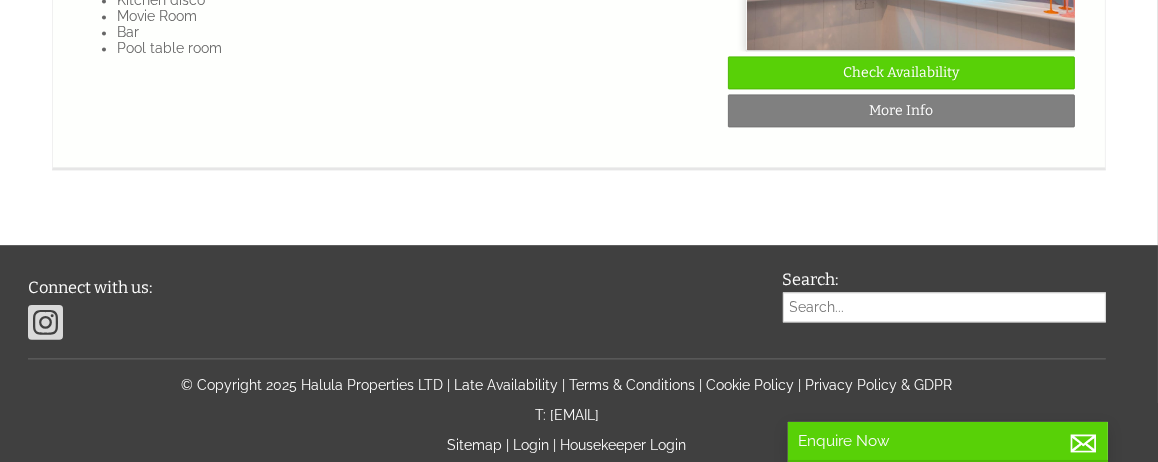 scroll, scrollTop: 3663, scrollLeft: 0, axis: vertical 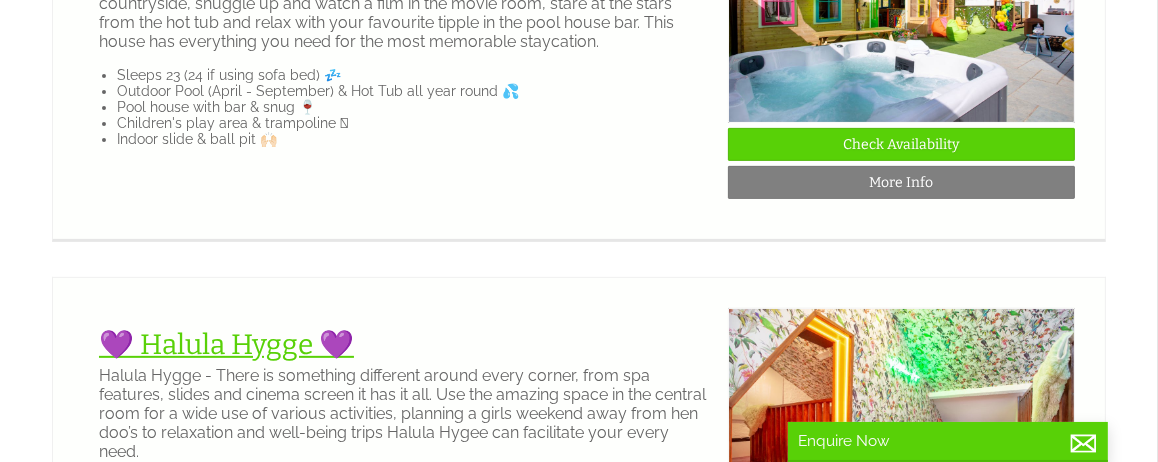 click on "💜 Halula Hygge 💜" at bounding box center [226, 344] 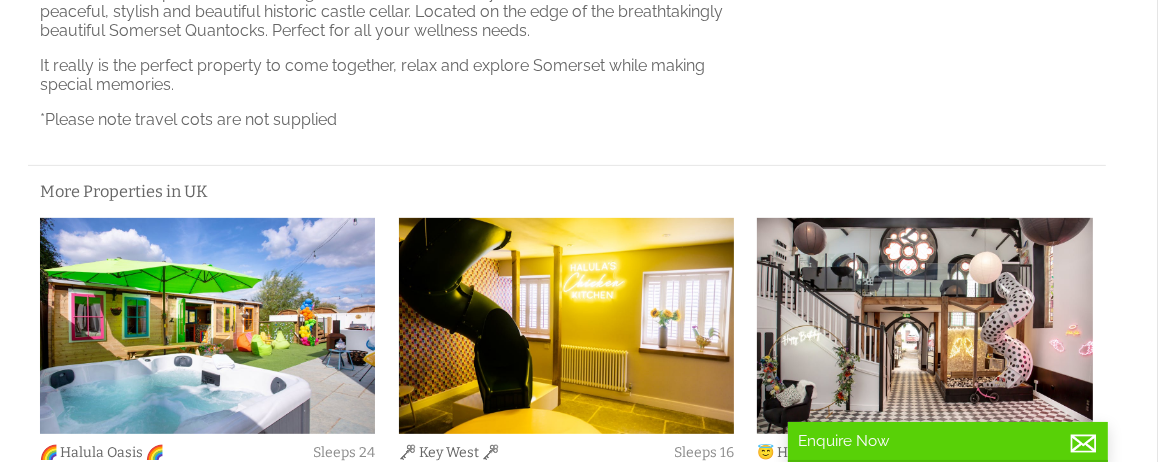 scroll, scrollTop: 0, scrollLeft: 0, axis: both 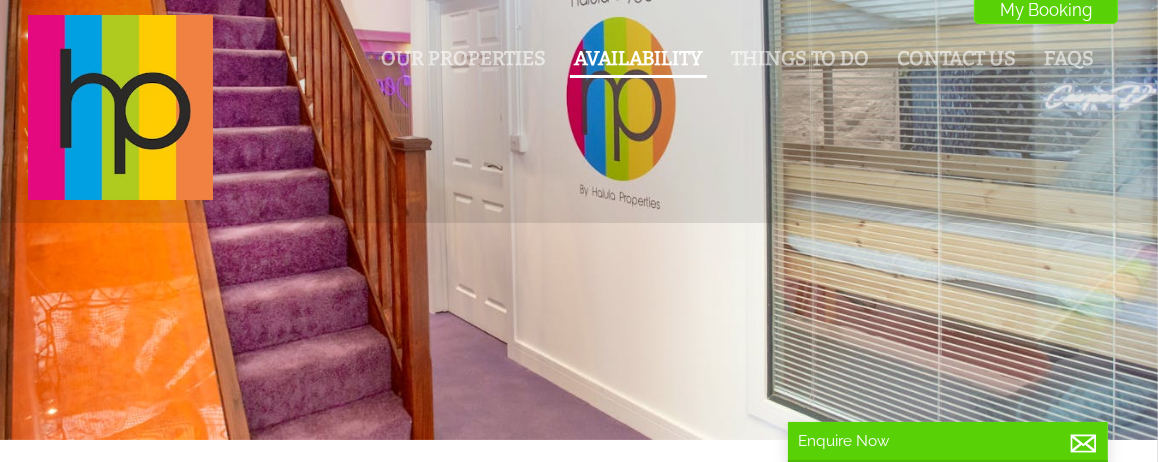 click on "Availability" at bounding box center (638, 58) 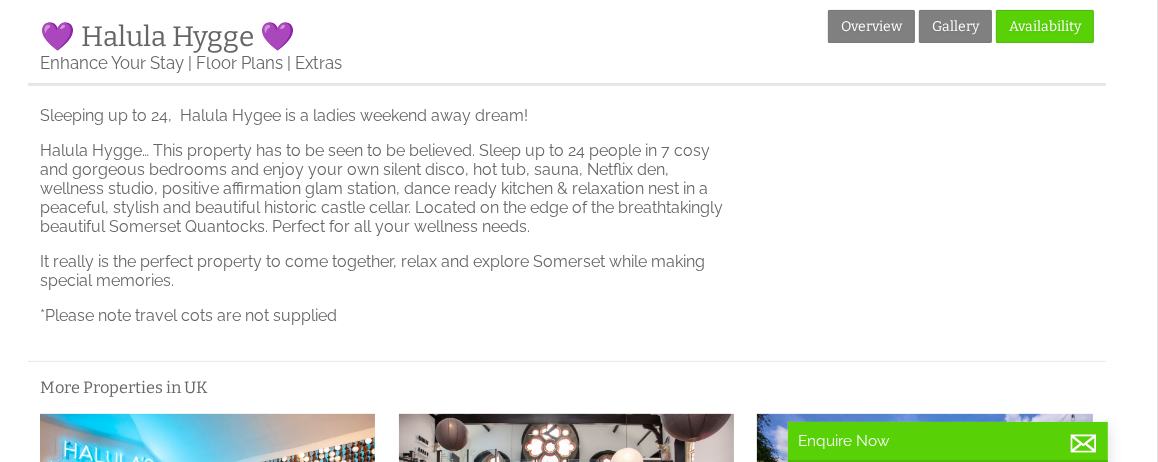 scroll, scrollTop: 455, scrollLeft: 0, axis: vertical 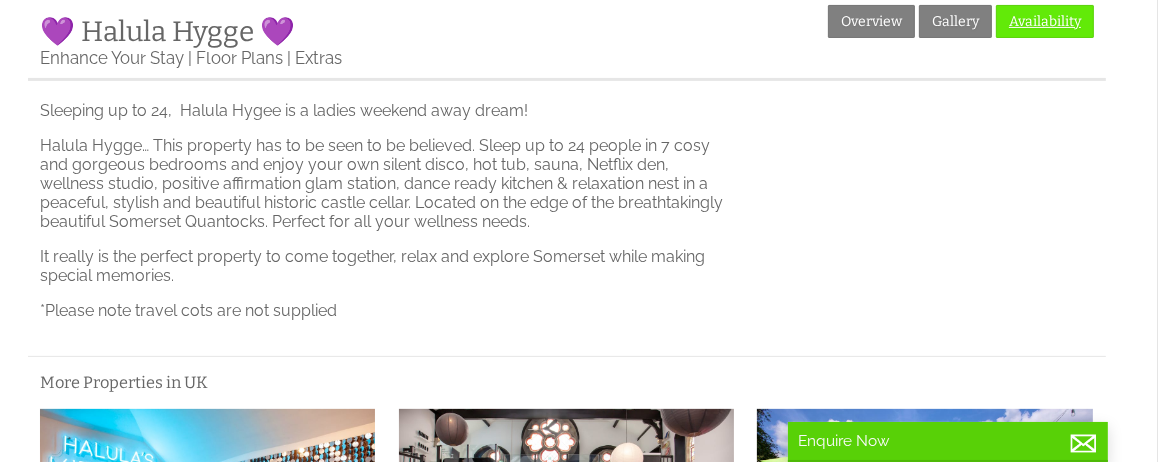 click on "Availability" at bounding box center [1045, 21] 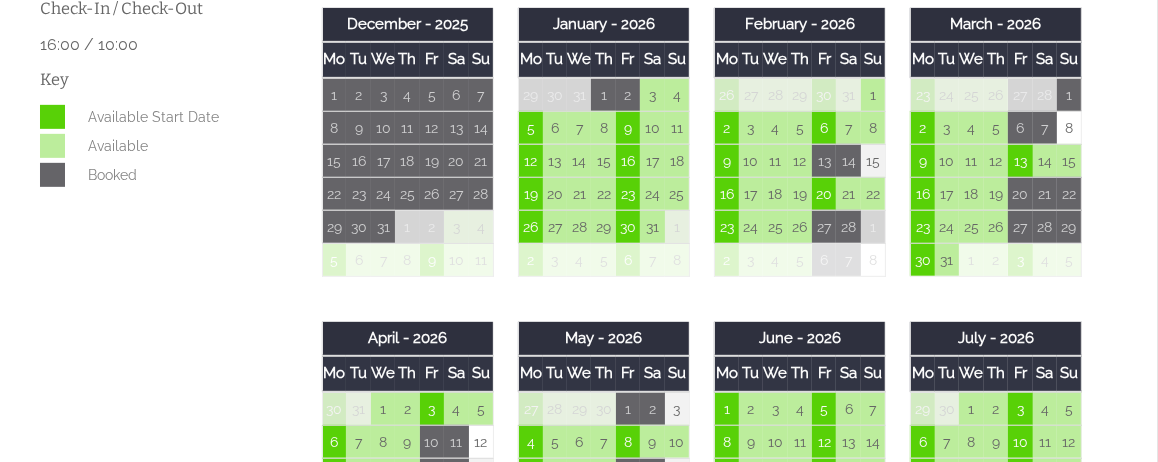 scroll, scrollTop: 875, scrollLeft: 0, axis: vertical 